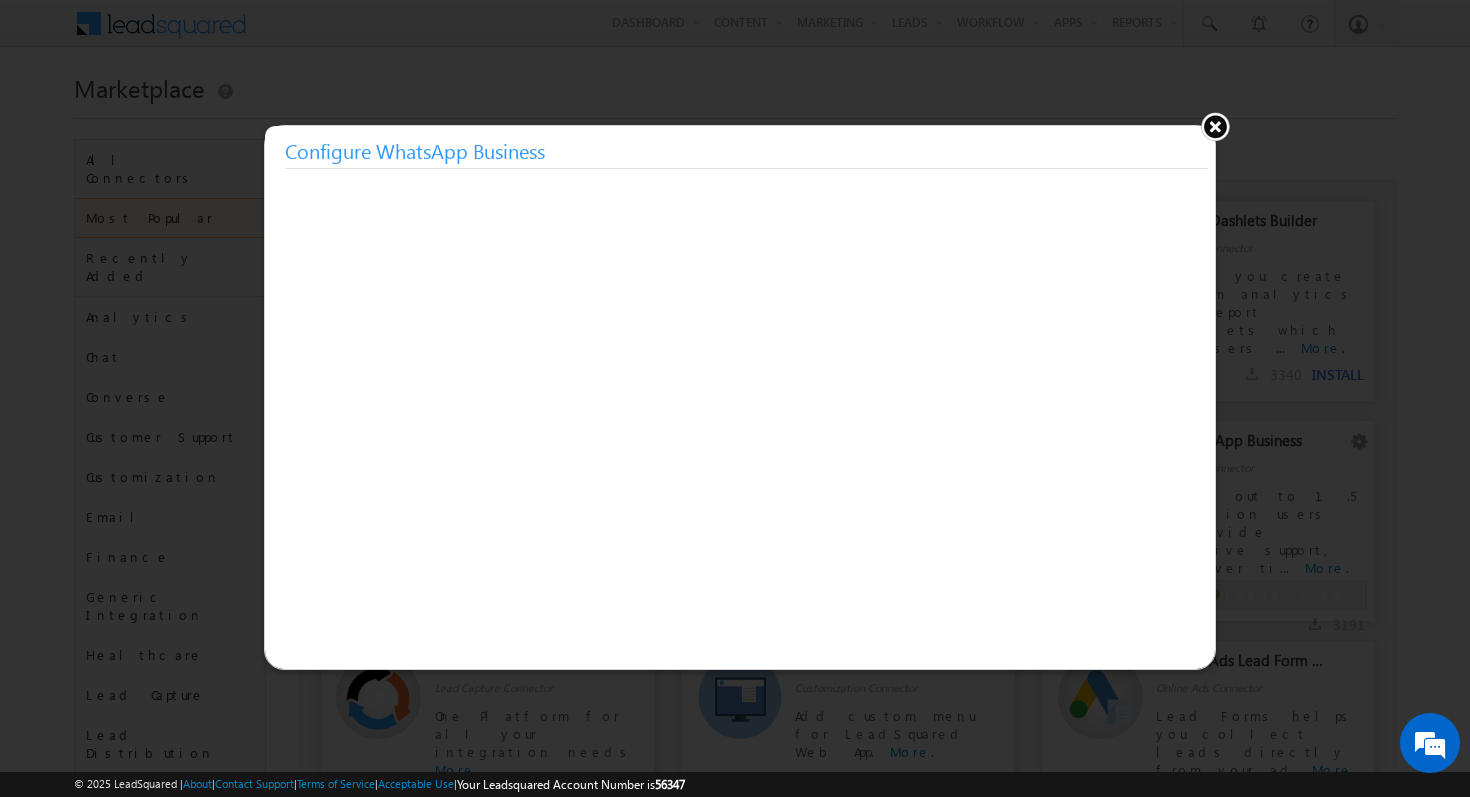 scroll, scrollTop: 0, scrollLeft: 0, axis: both 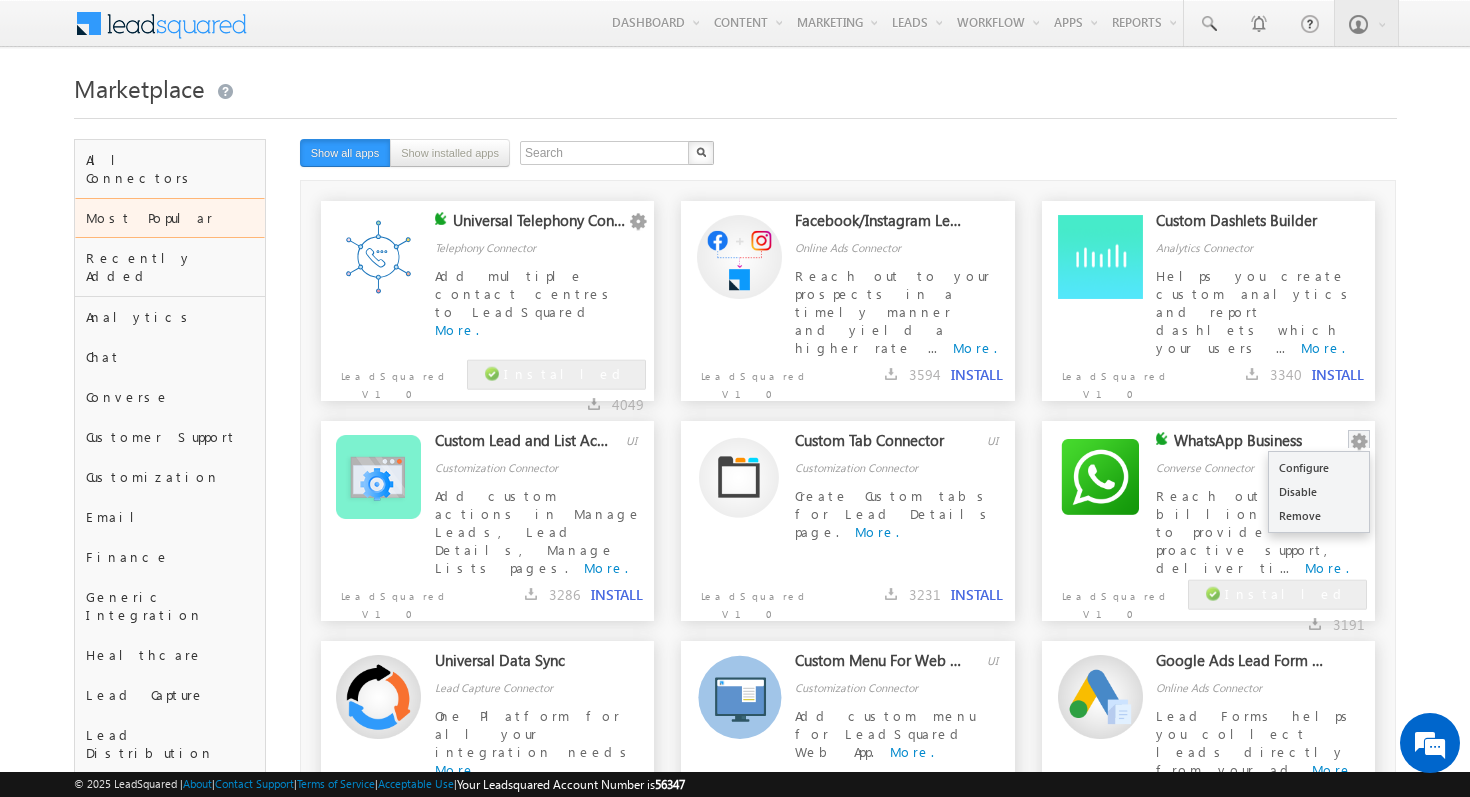 click at bounding box center (1359, 442) 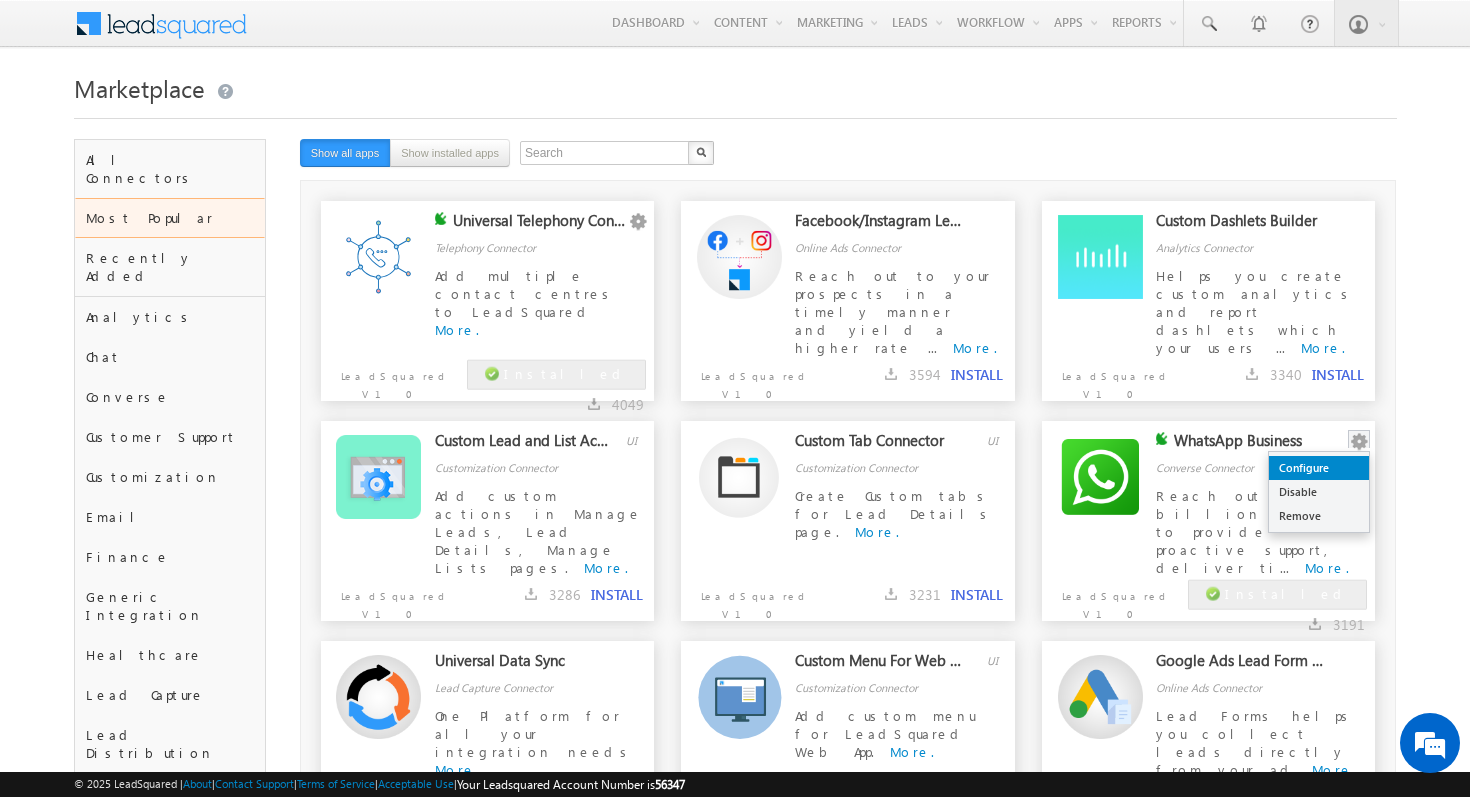 click on "Configure" at bounding box center [1319, 468] 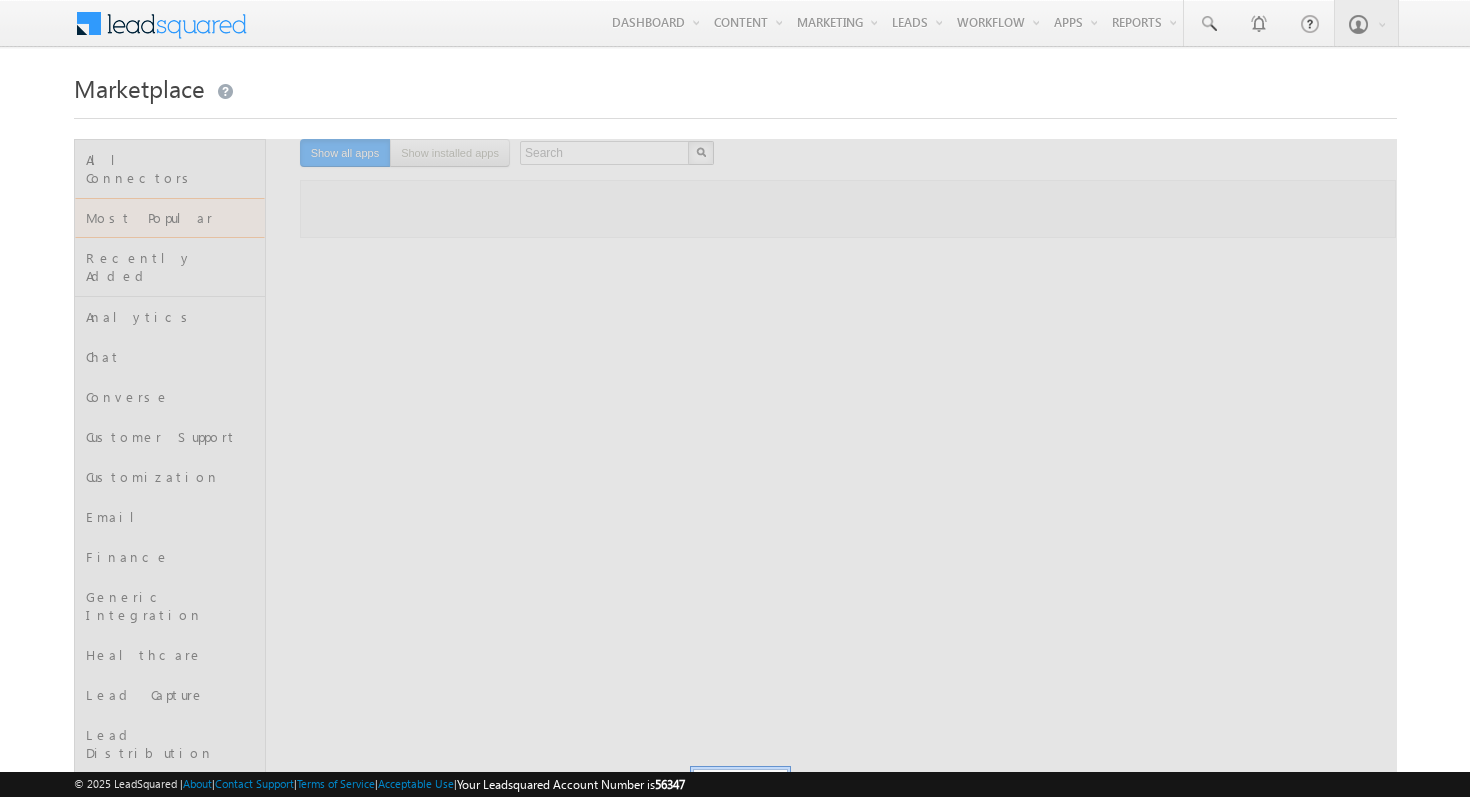 scroll, scrollTop: 0, scrollLeft: 0, axis: both 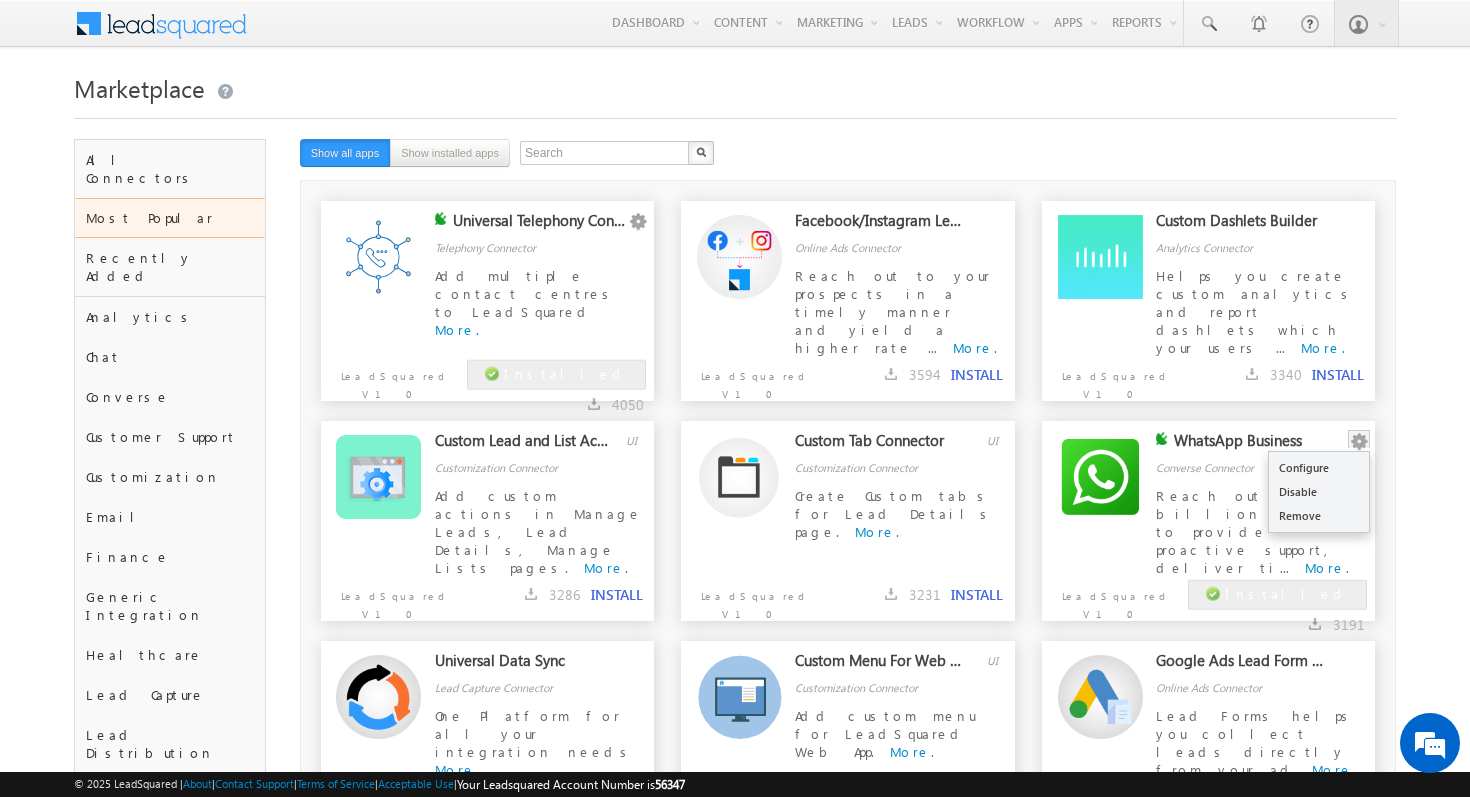 click at bounding box center [1359, 442] 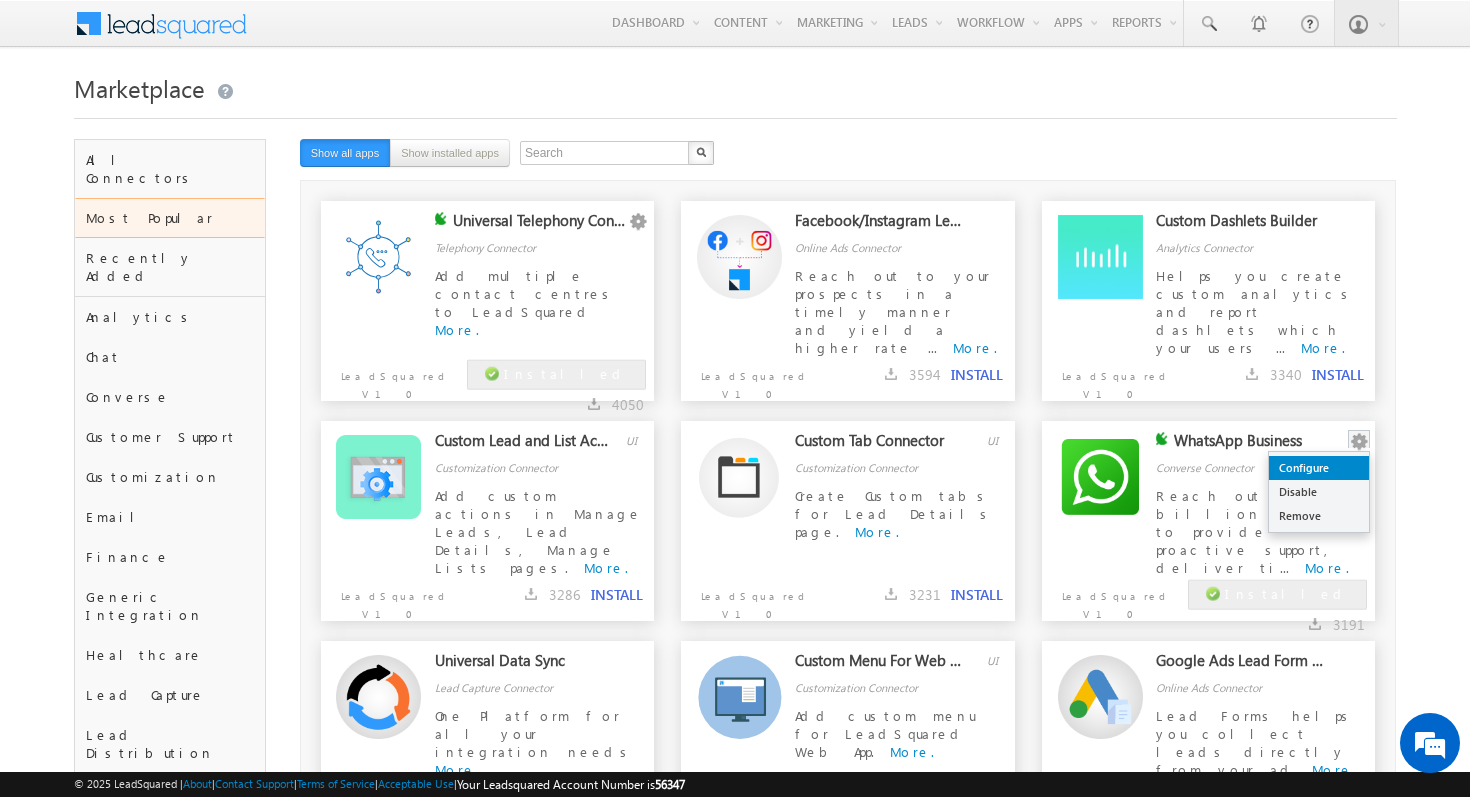 click on "Configure" at bounding box center [1319, 468] 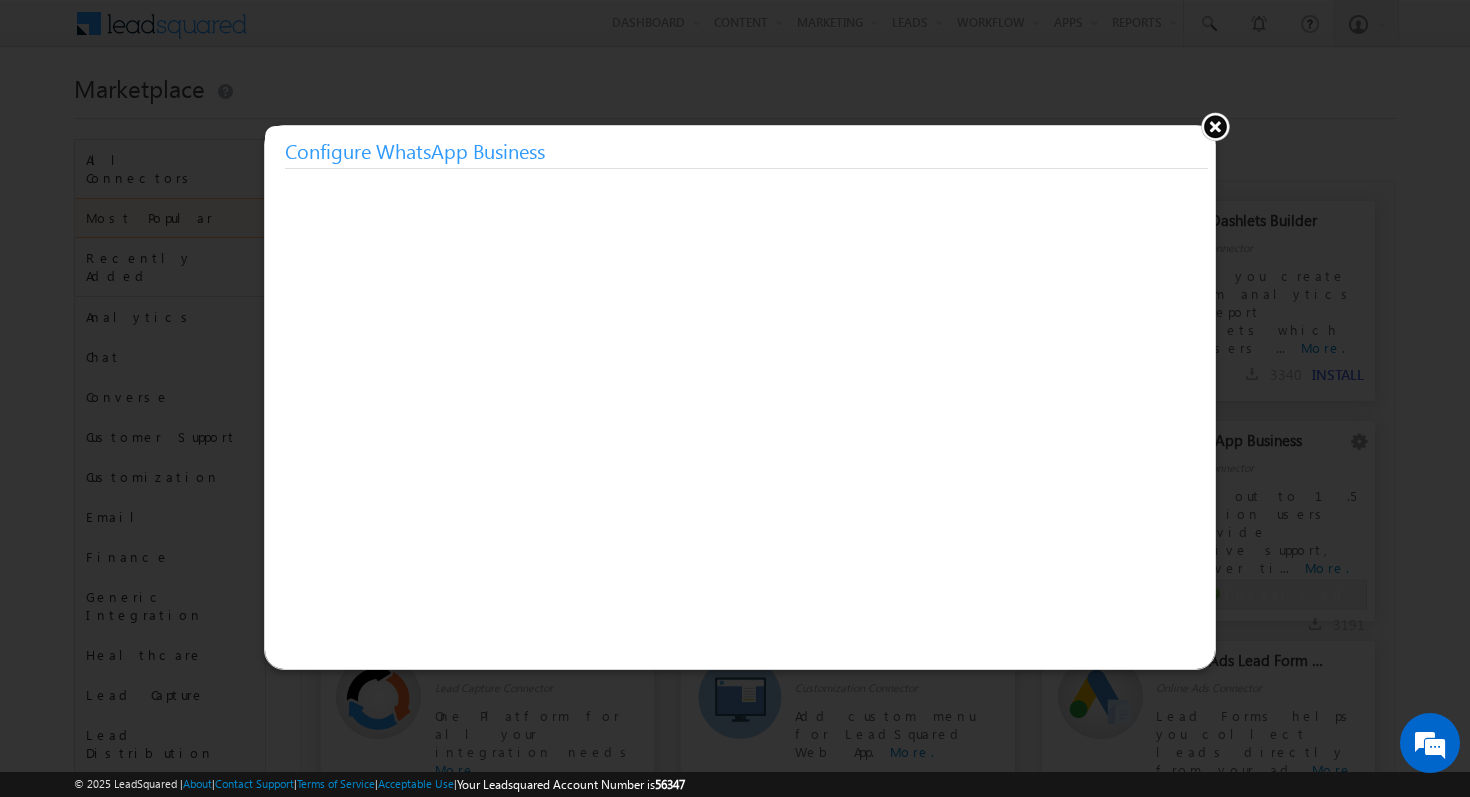 scroll, scrollTop: 0, scrollLeft: 0, axis: both 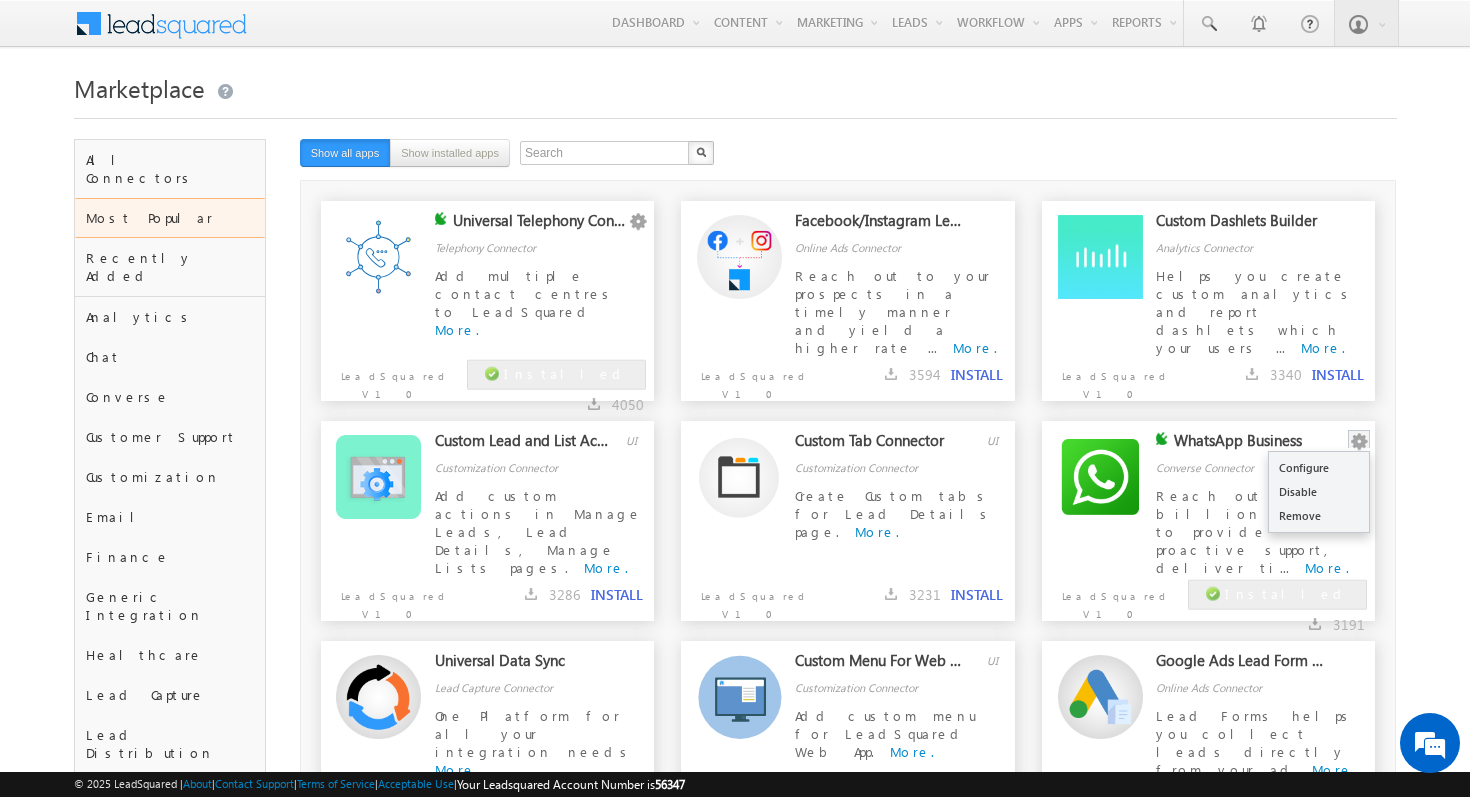 click at bounding box center [1359, 442] 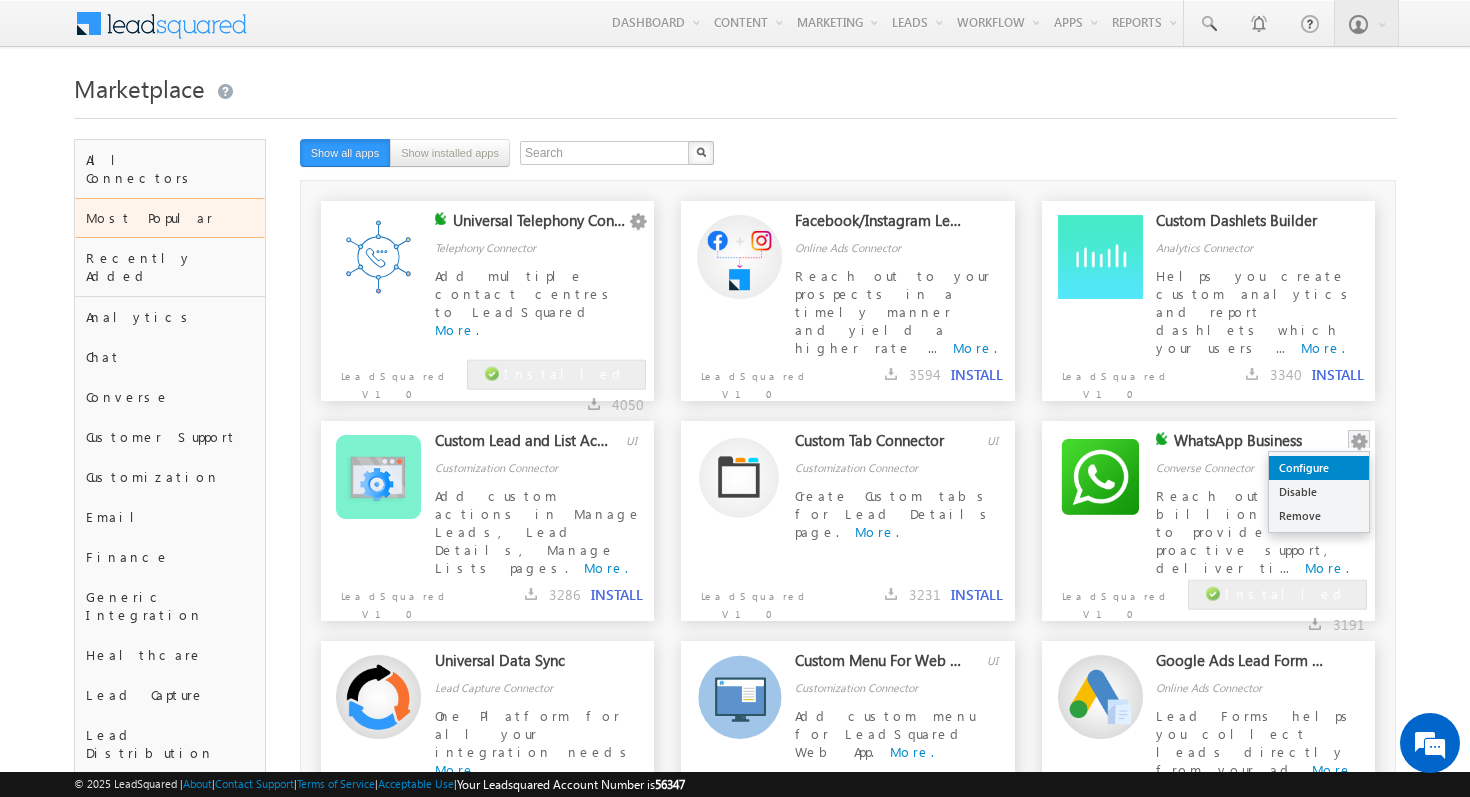 click on "Configure" at bounding box center [1319, 468] 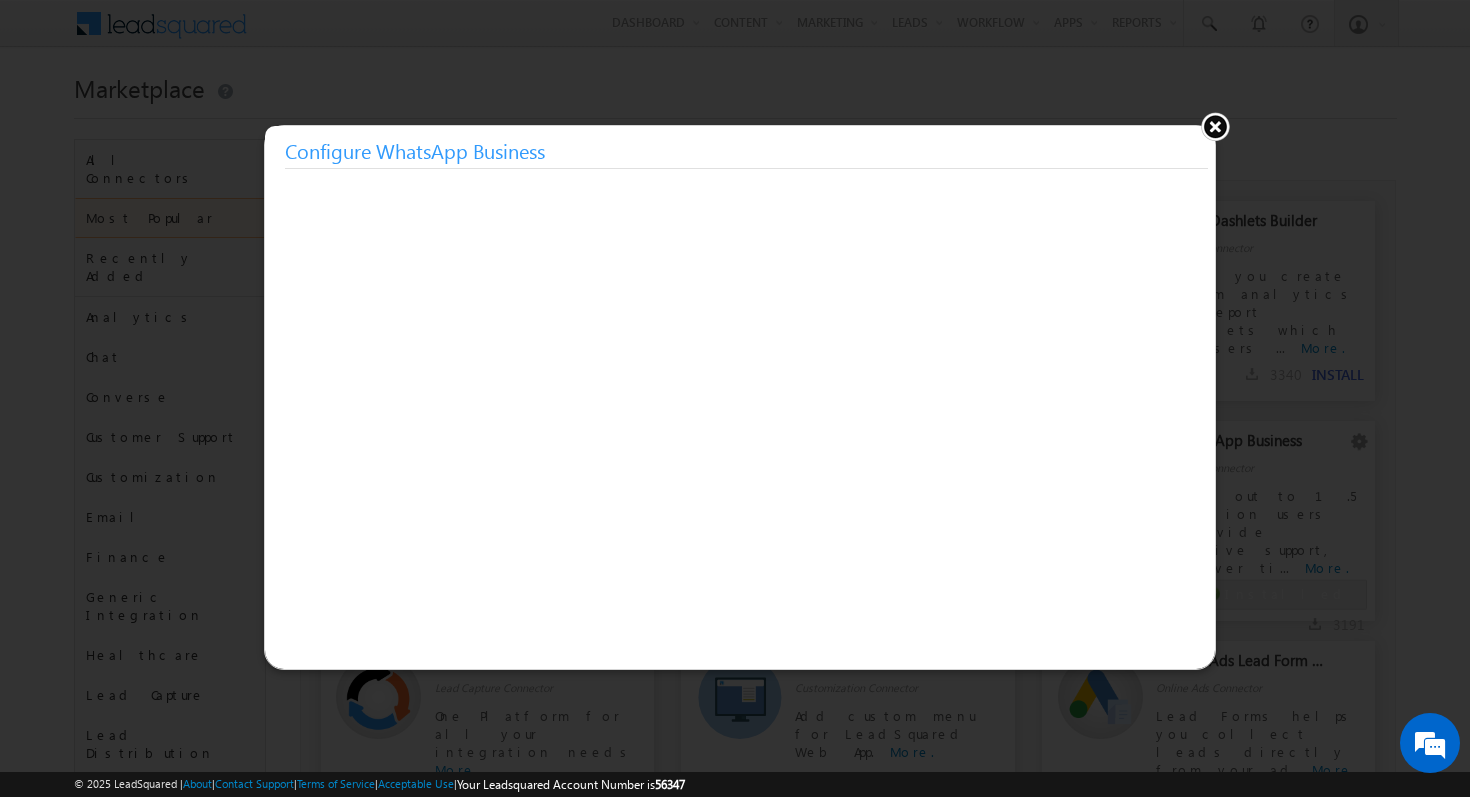 click at bounding box center (1215, 126) 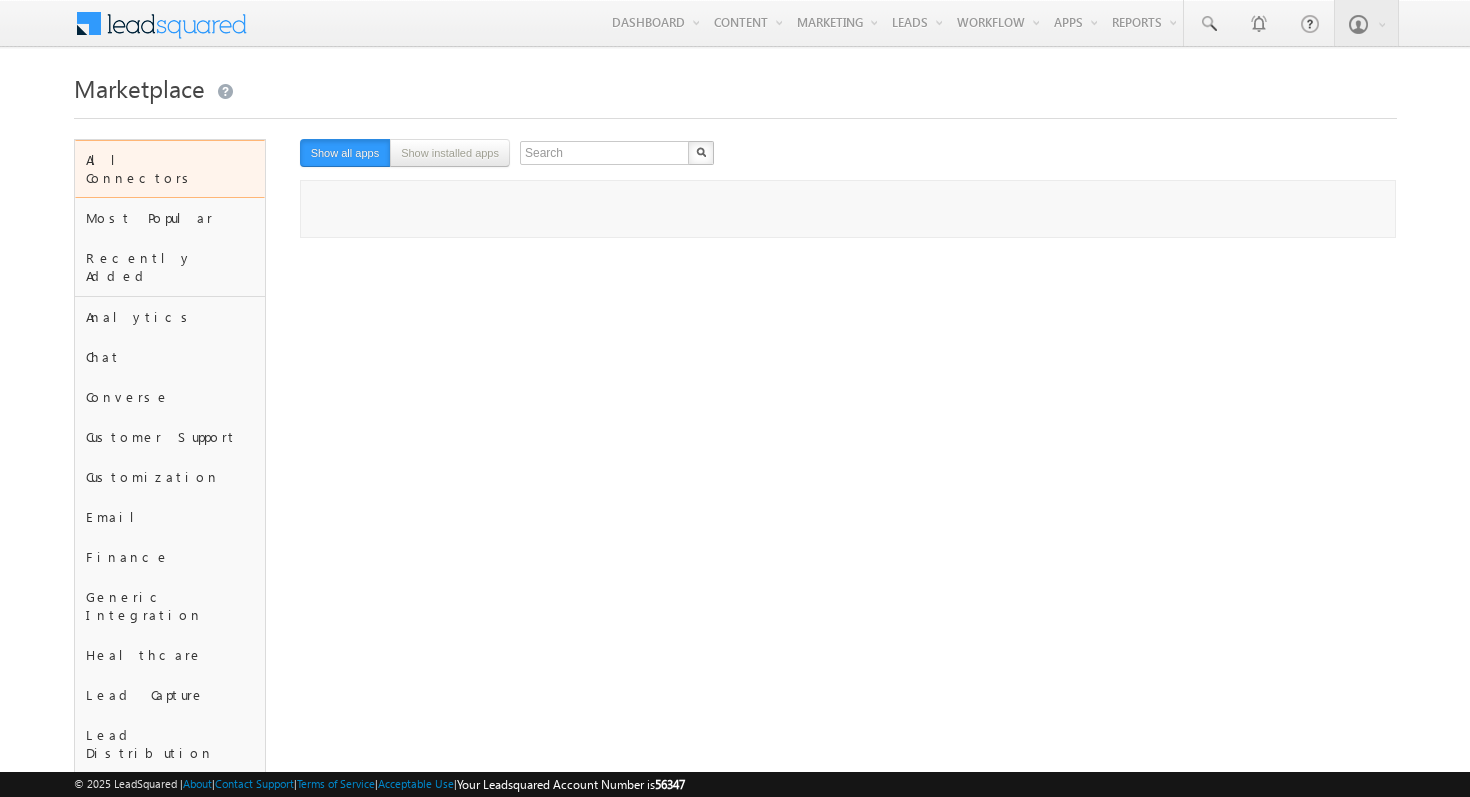 scroll, scrollTop: 0, scrollLeft: 0, axis: both 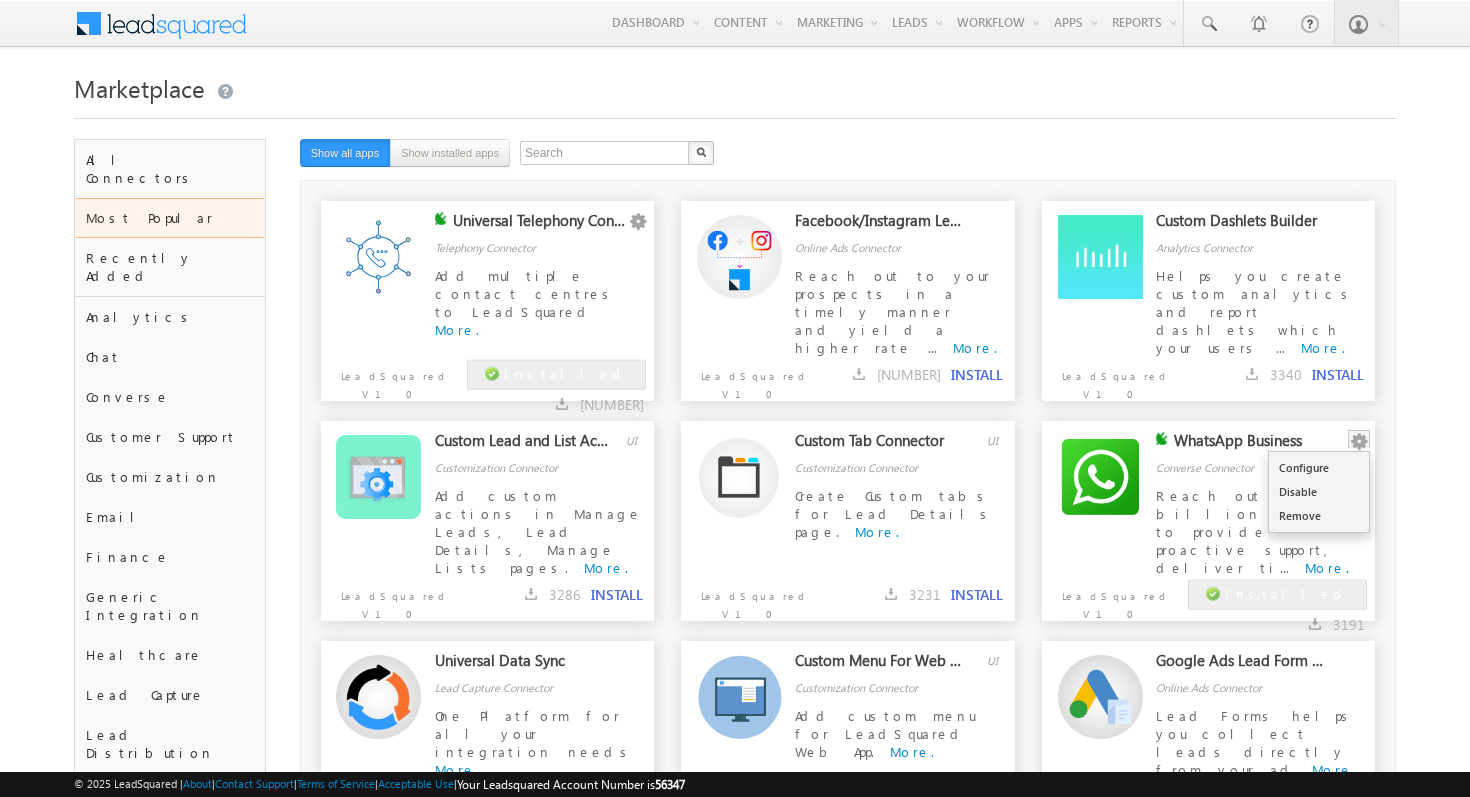 click at bounding box center (1359, 442) 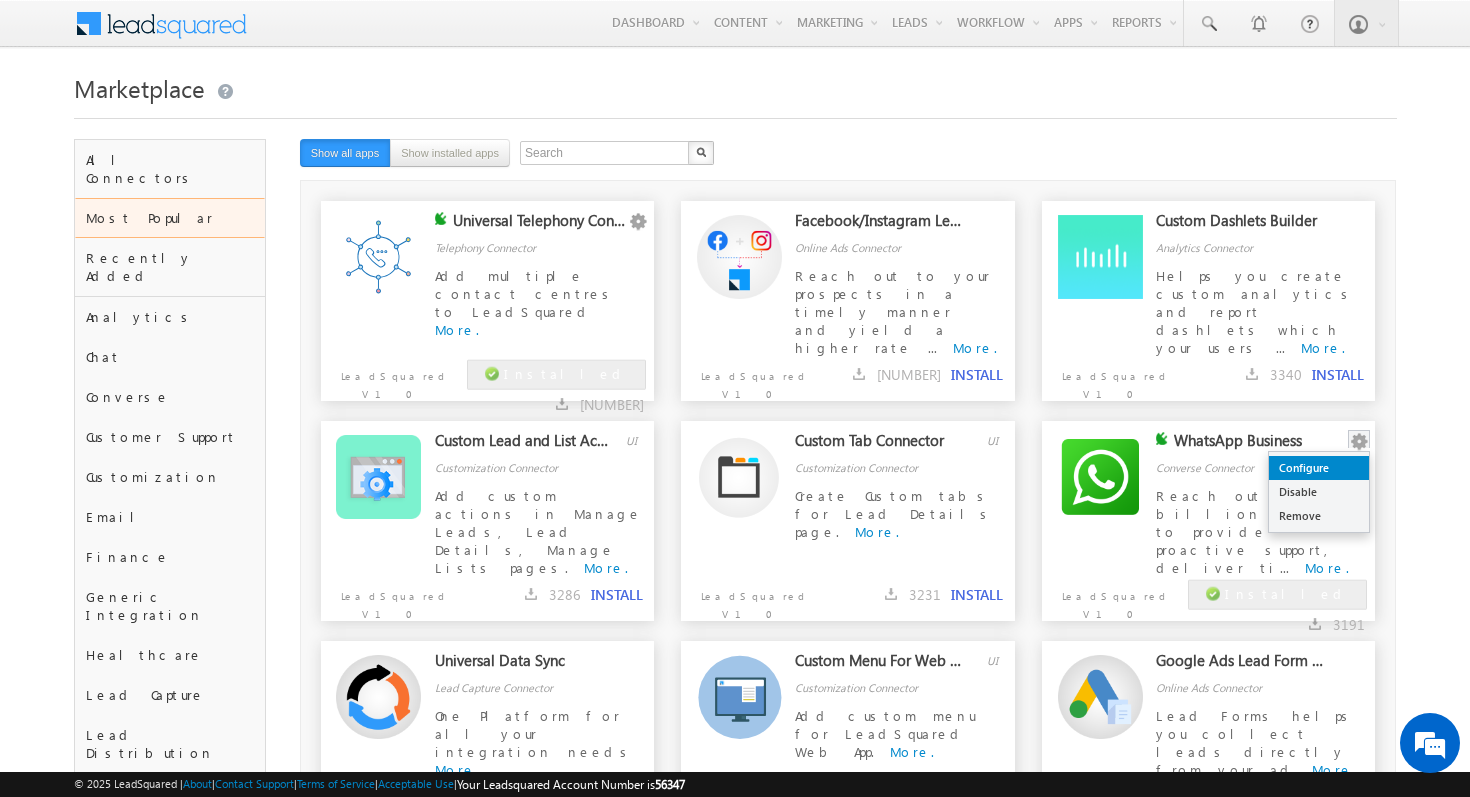 click on "Configure" at bounding box center [1319, 468] 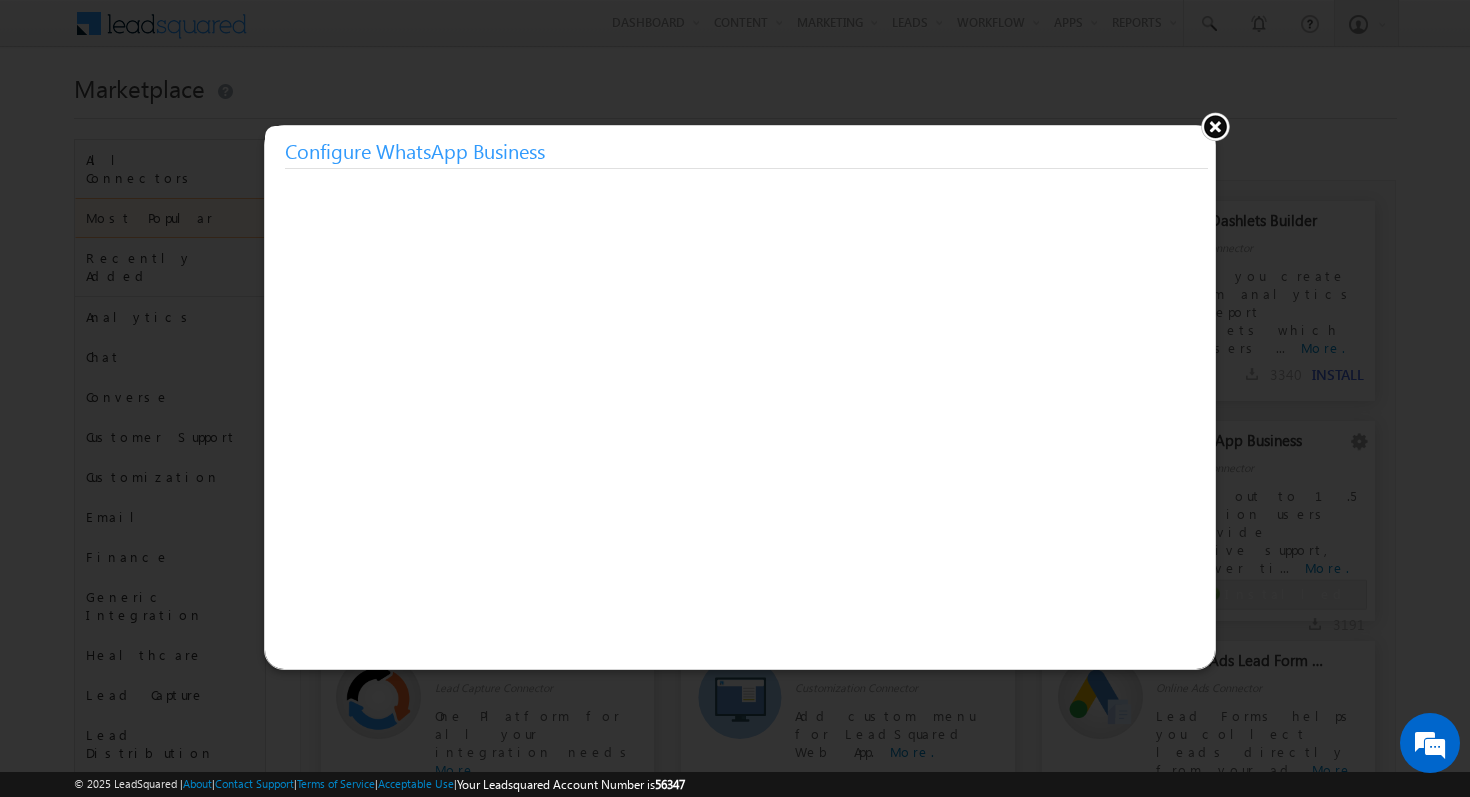 click at bounding box center [1215, 126] 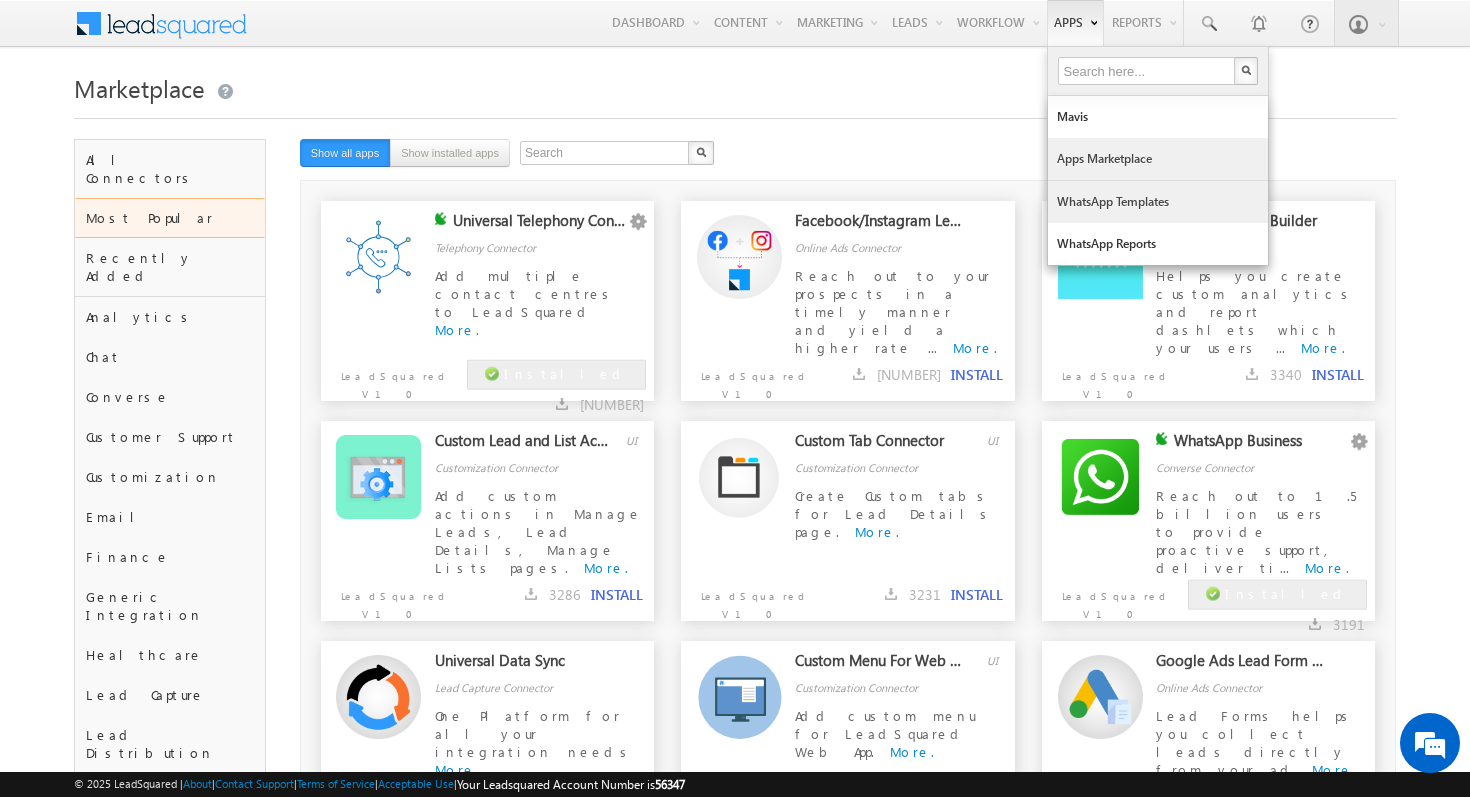 click on "WhatsApp Templates" at bounding box center (1158, 202) 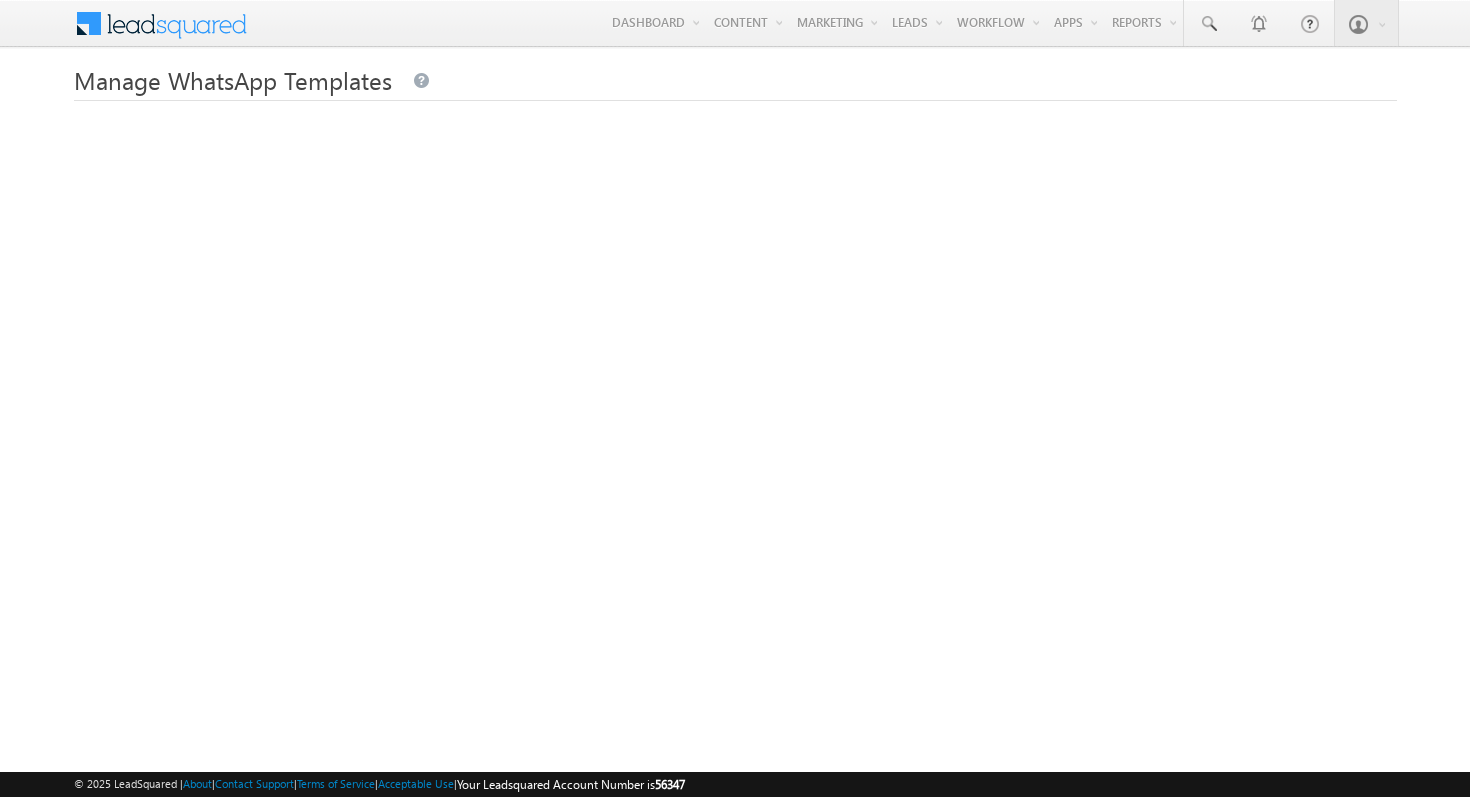 scroll, scrollTop: 0, scrollLeft: 0, axis: both 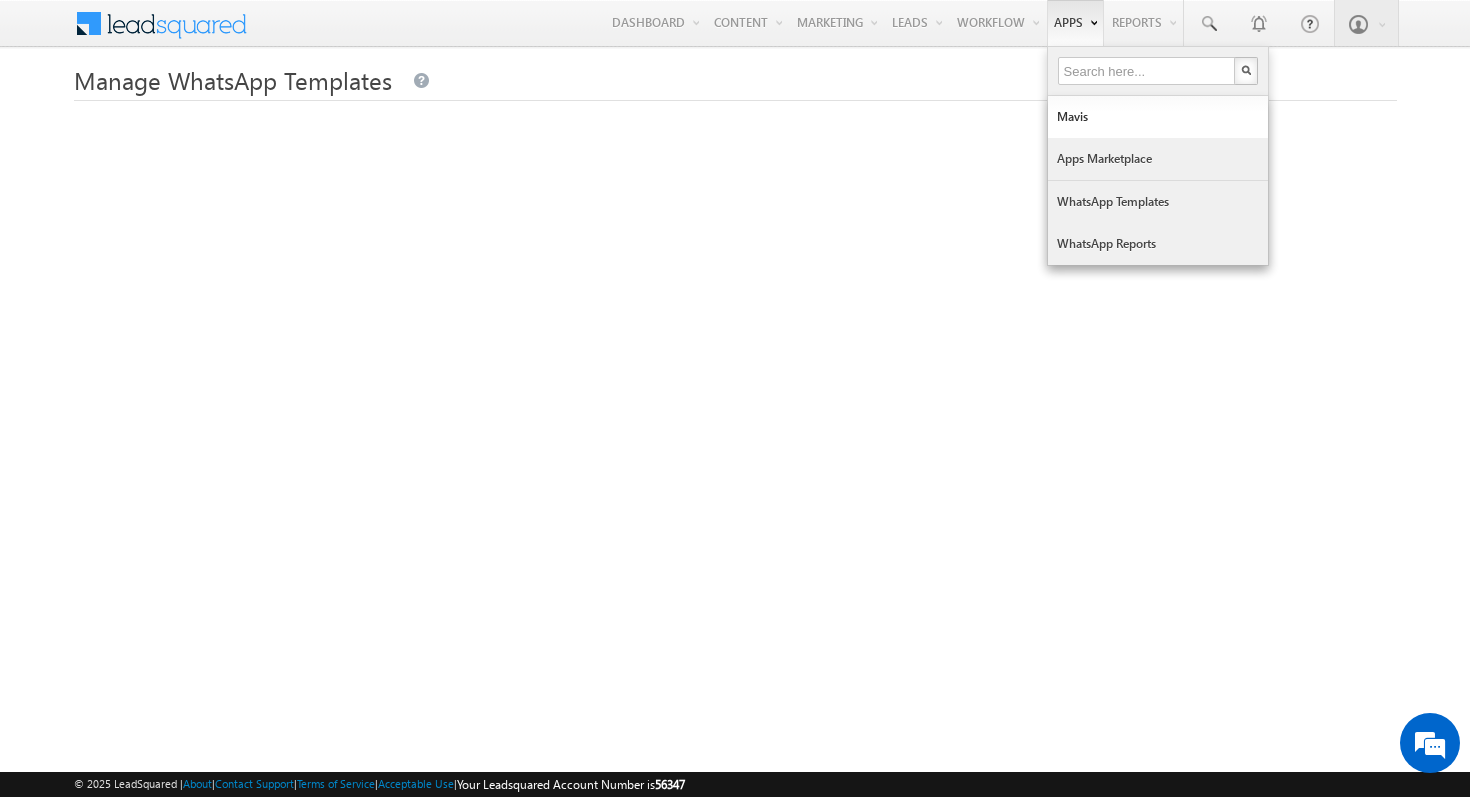 click on "Apps Marketplace" at bounding box center (1158, 159) 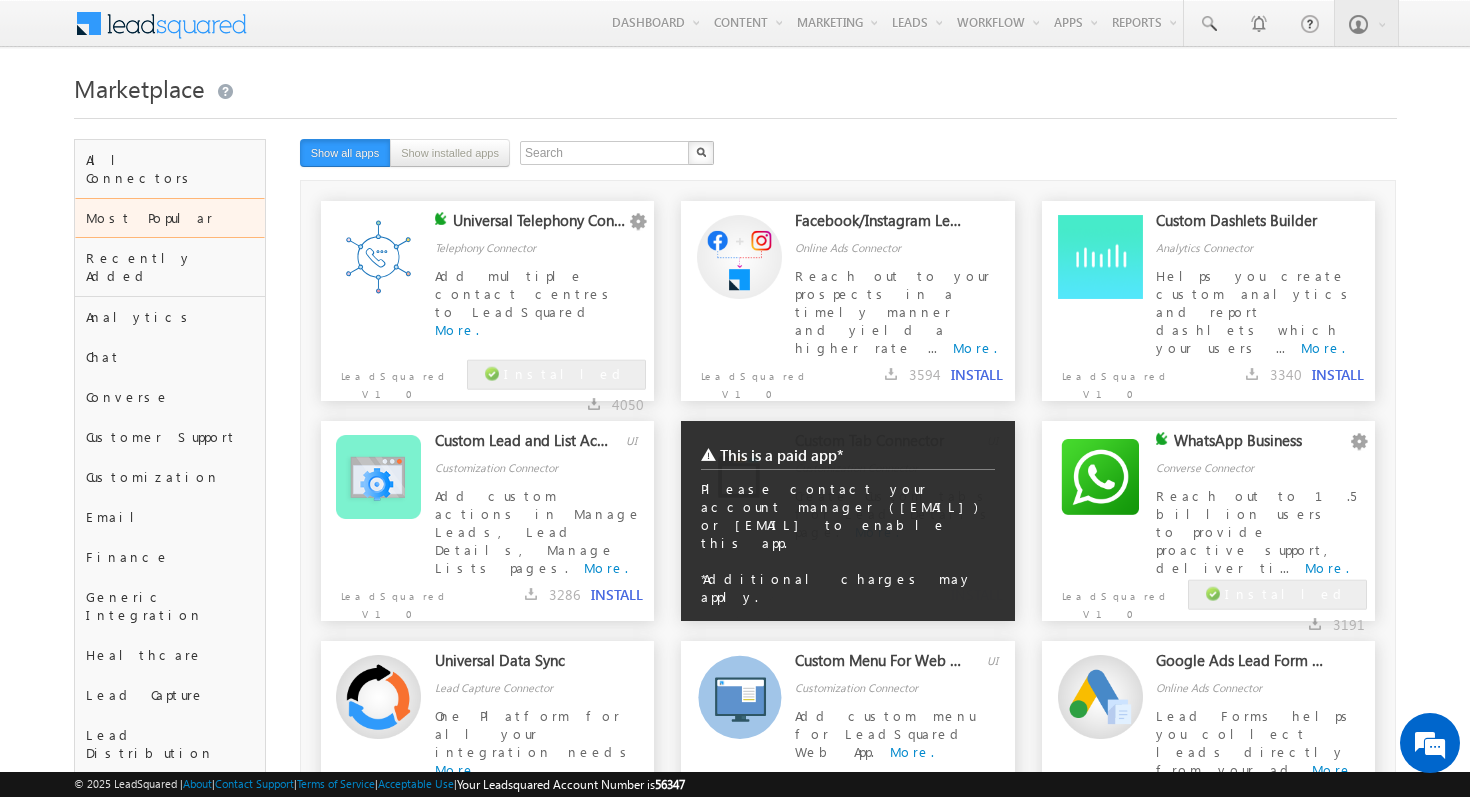 scroll, scrollTop: 81, scrollLeft: 0, axis: vertical 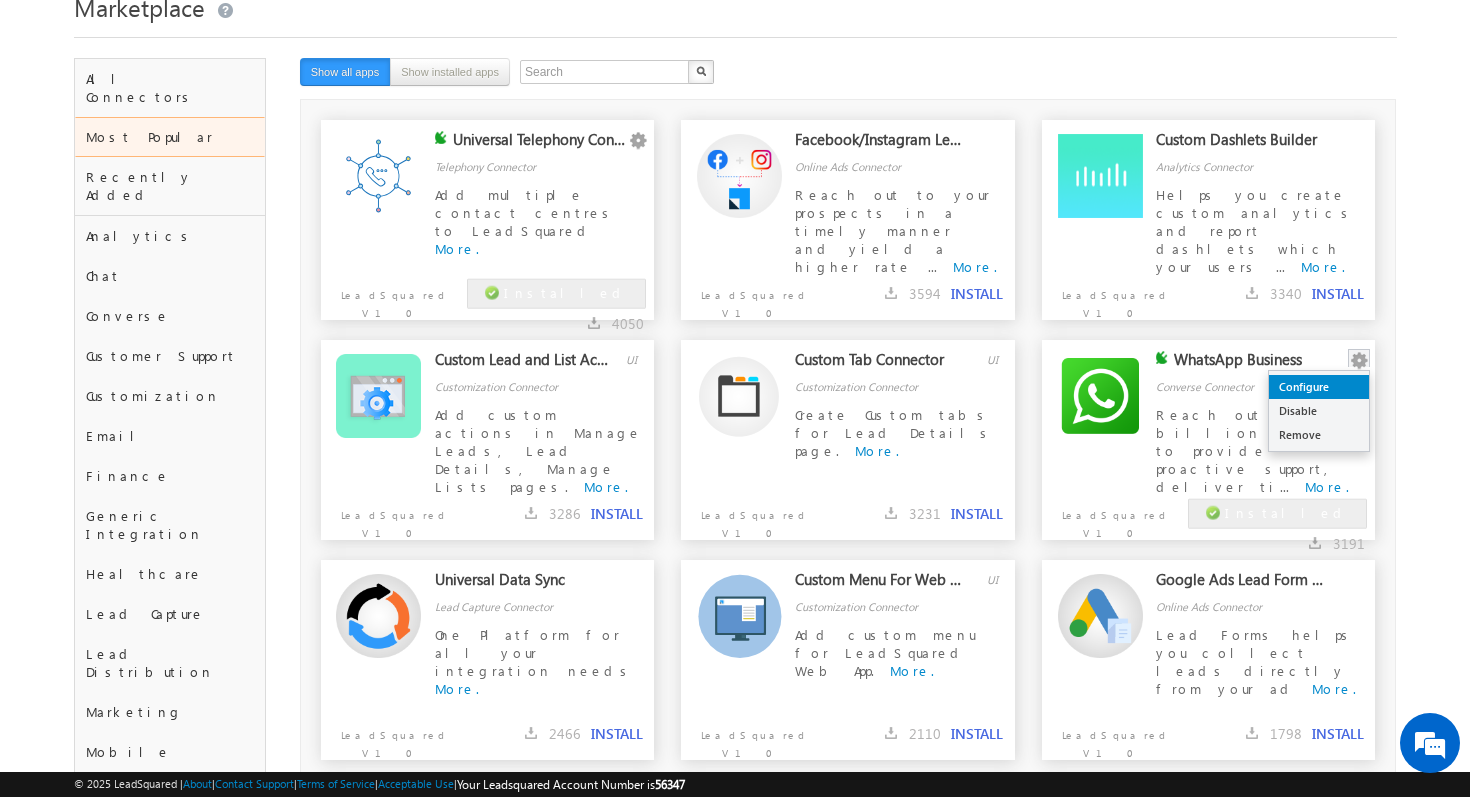 click on "Configure" at bounding box center [1319, 387] 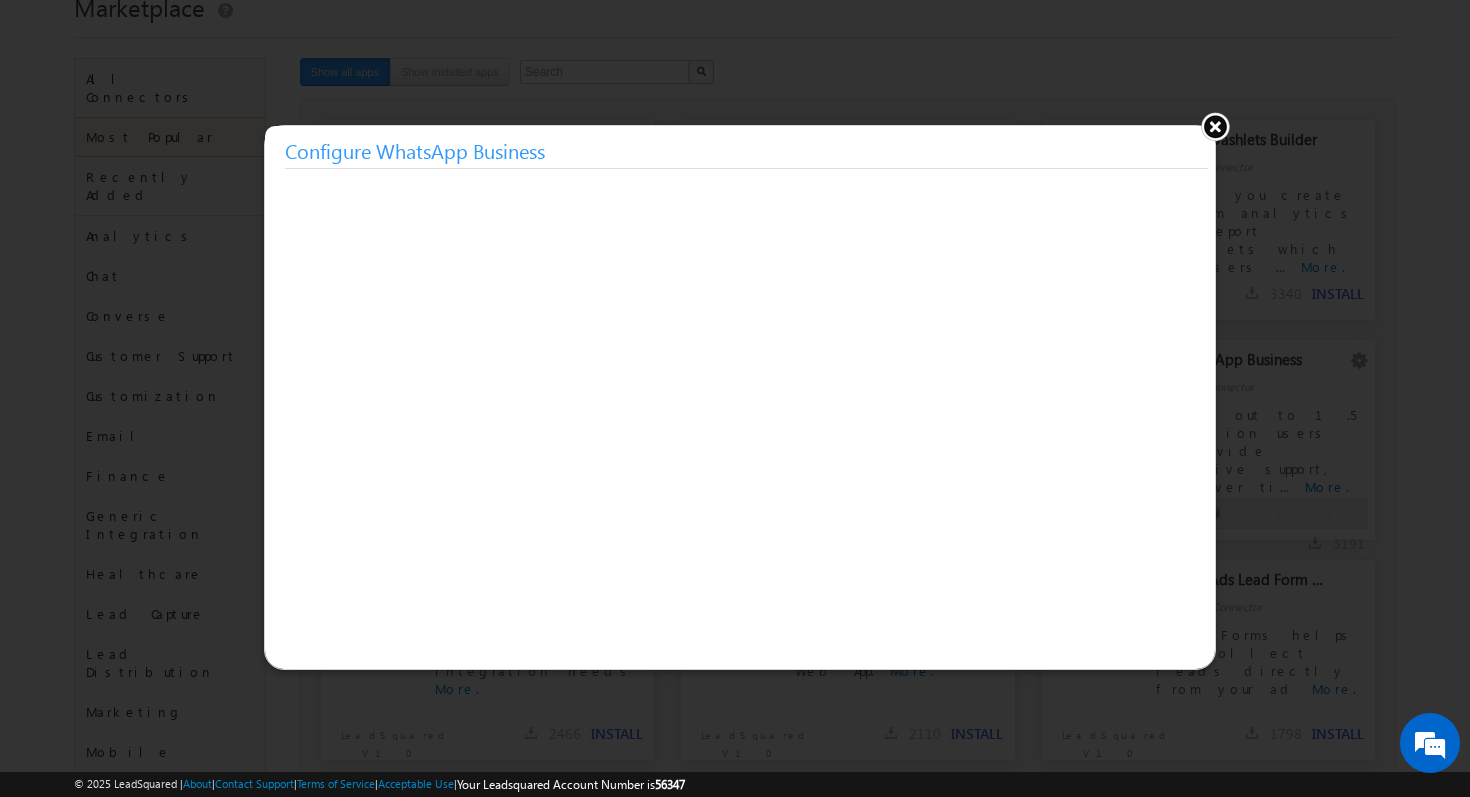 scroll, scrollTop: 0, scrollLeft: 0, axis: both 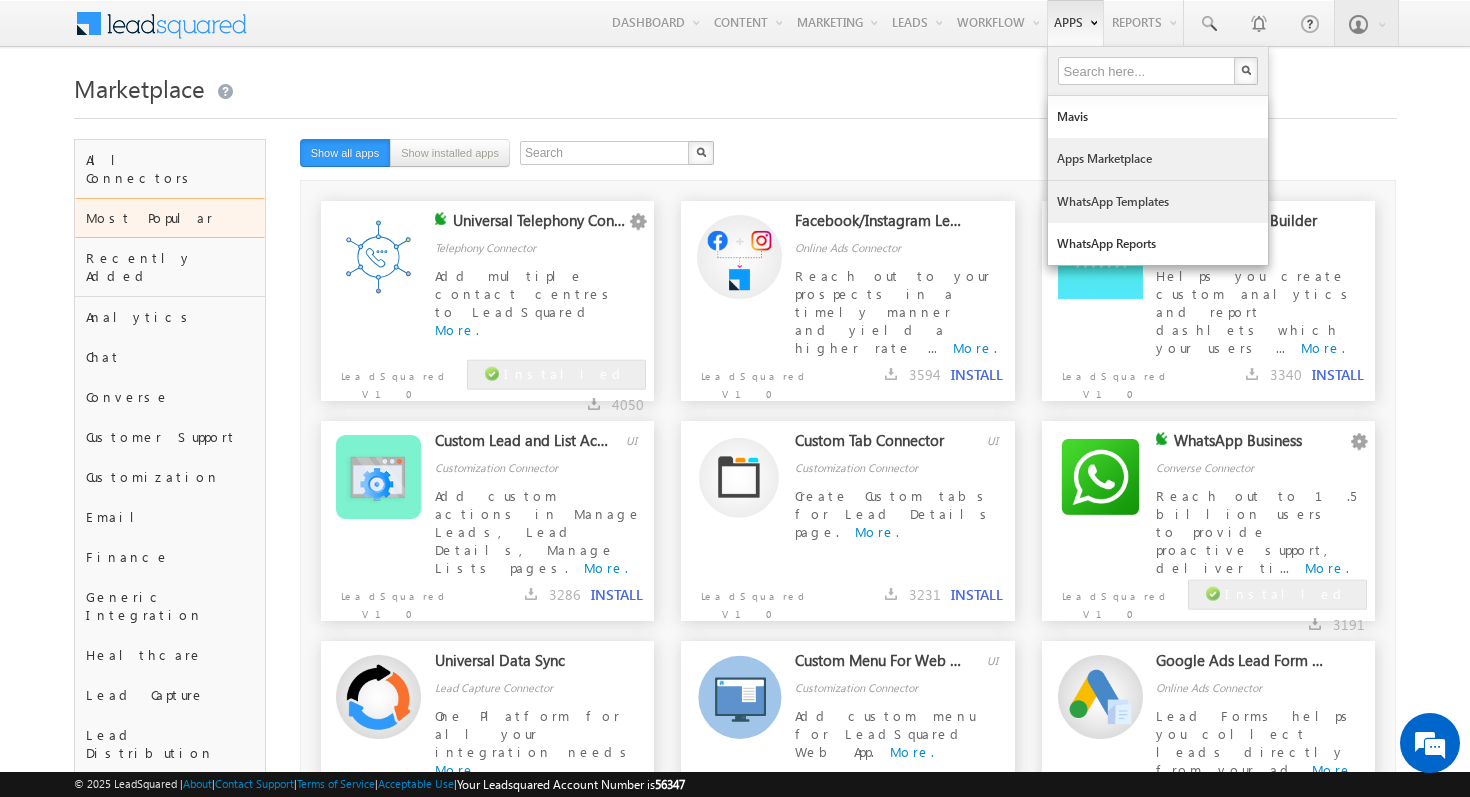 click on "WhatsApp Templates" at bounding box center (1158, 202) 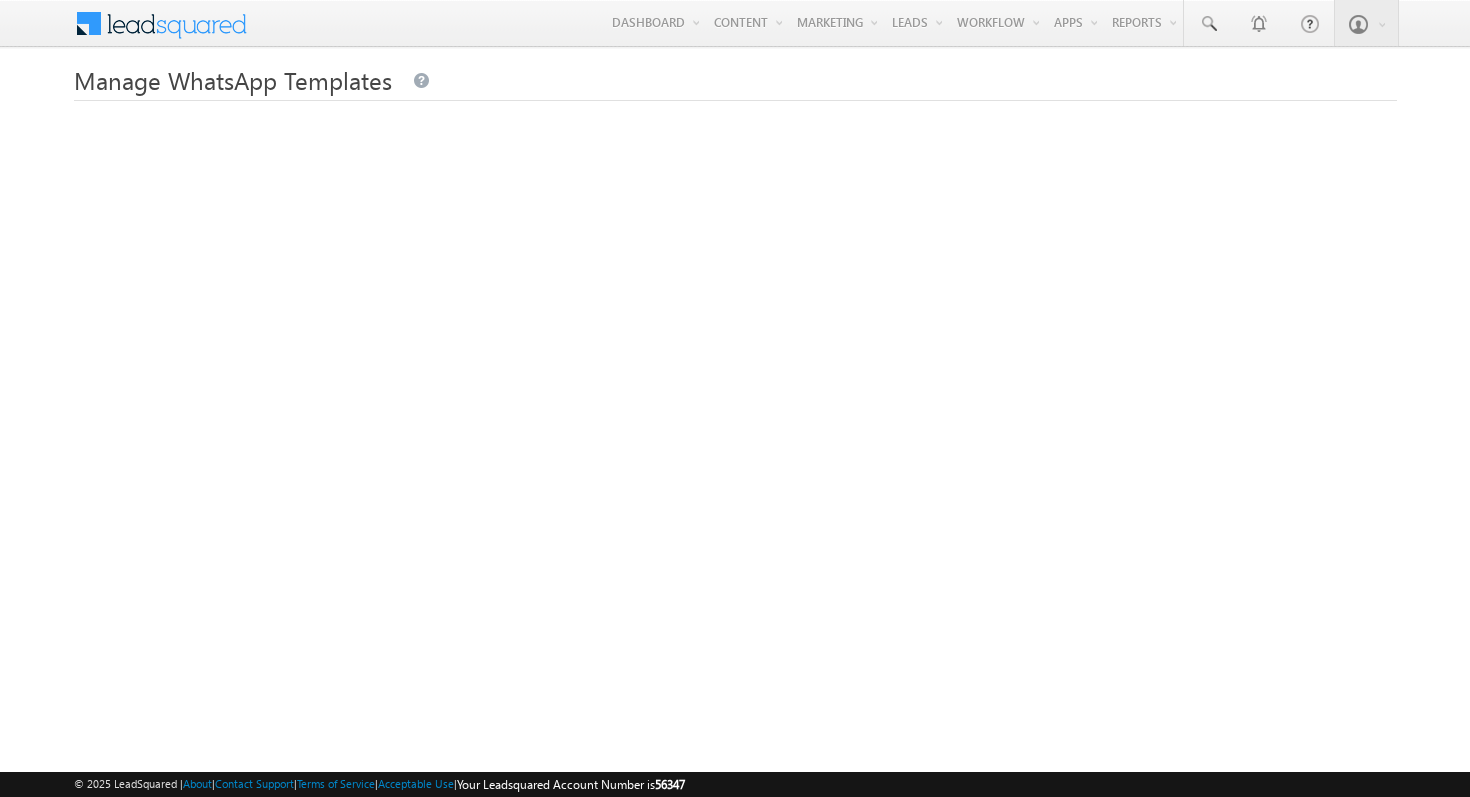 scroll, scrollTop: 0, scrollLeft: 0, axis: both 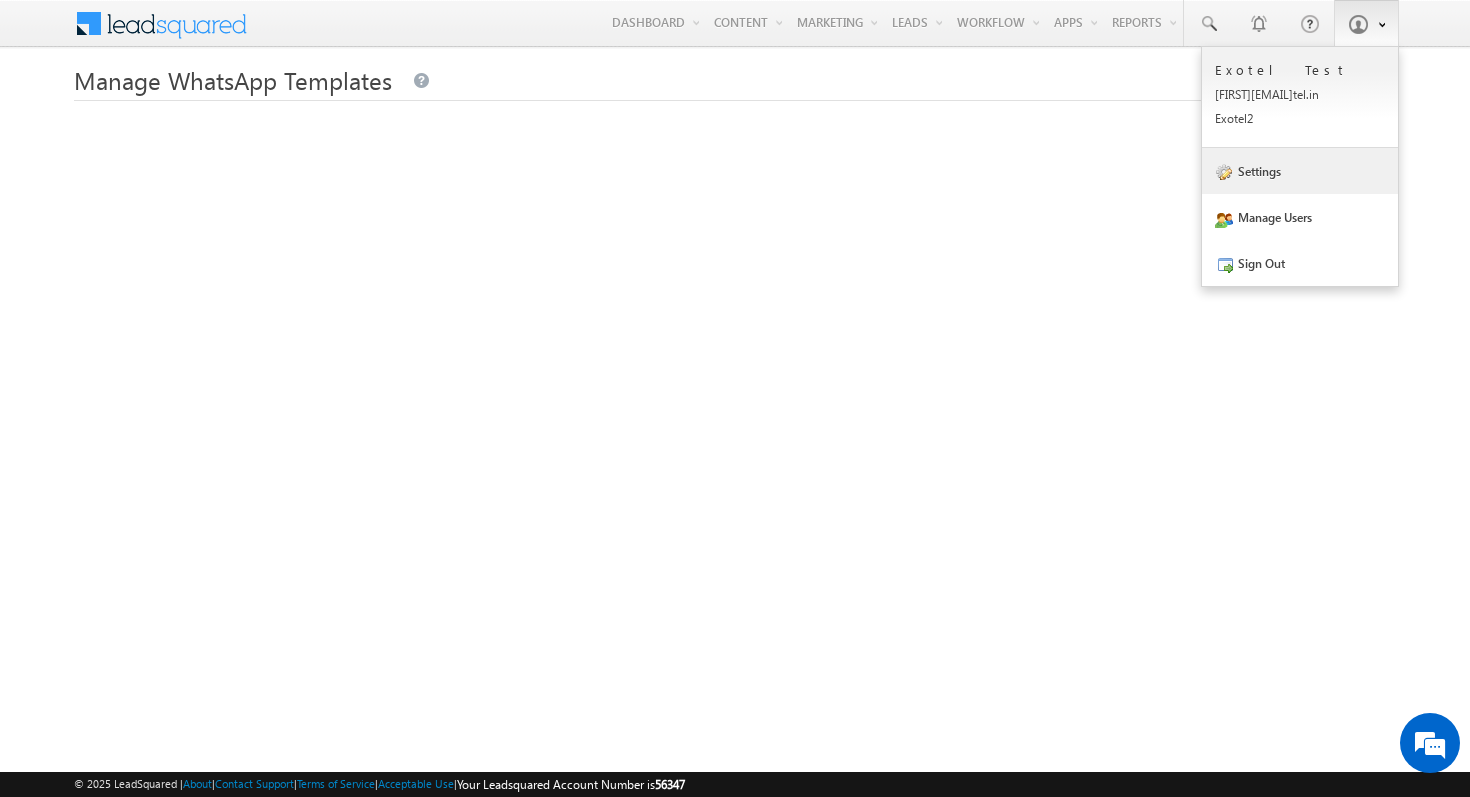 click on "Settings" at bounding box center [1300, 171] 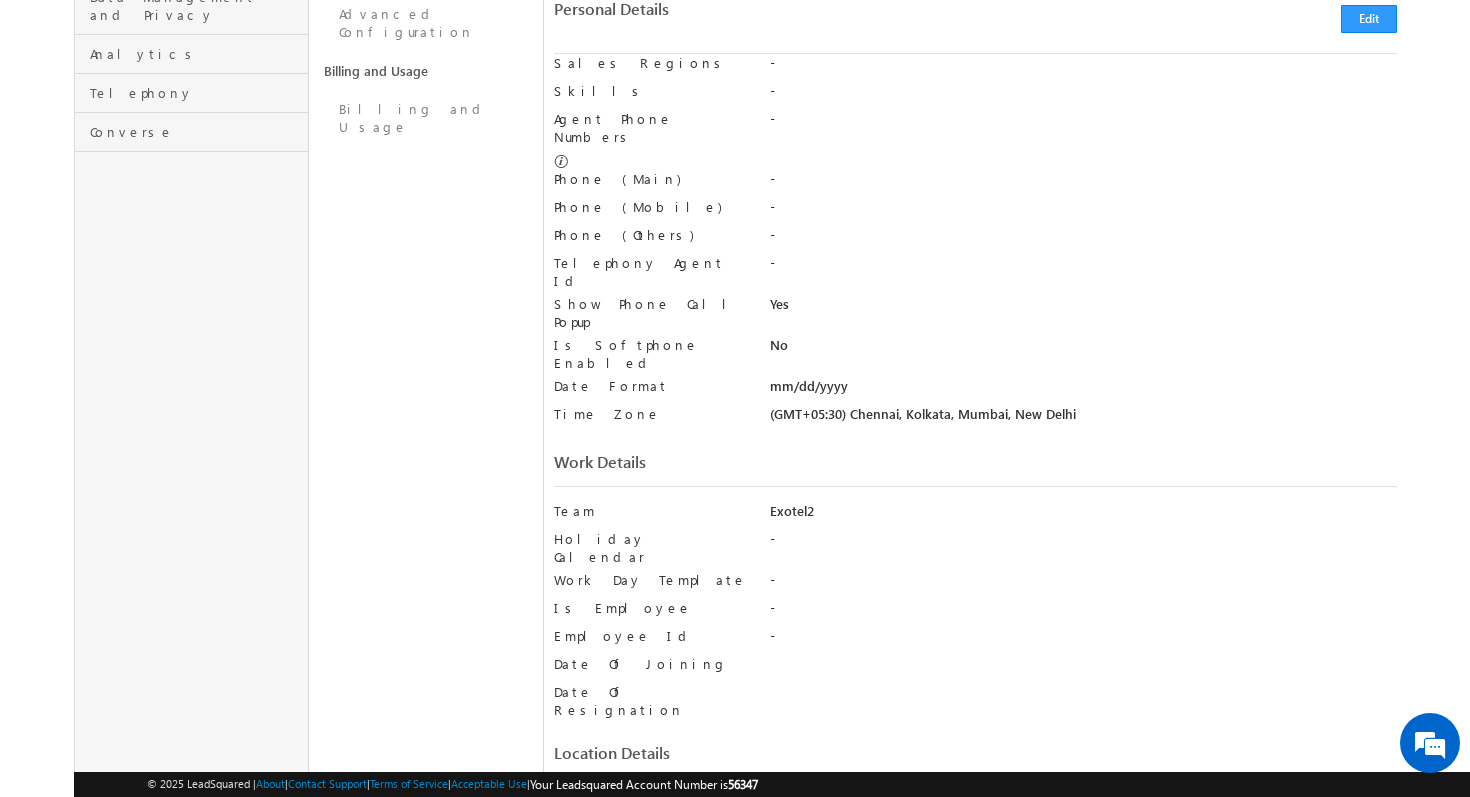 scroll, scrollTop: 0, scrollLeft: 0, axis: both 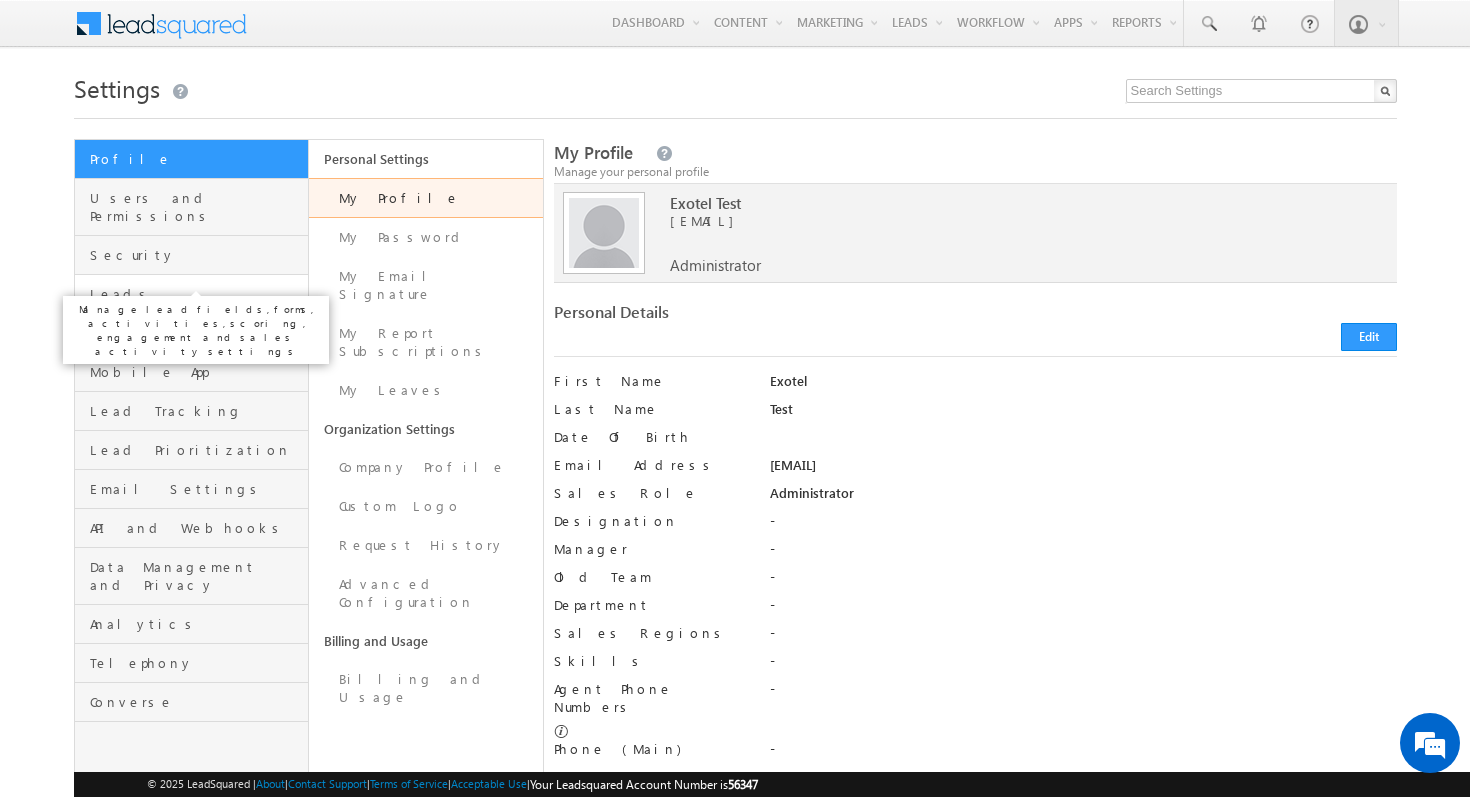click on "Leads" at bounding box center (196, 294) 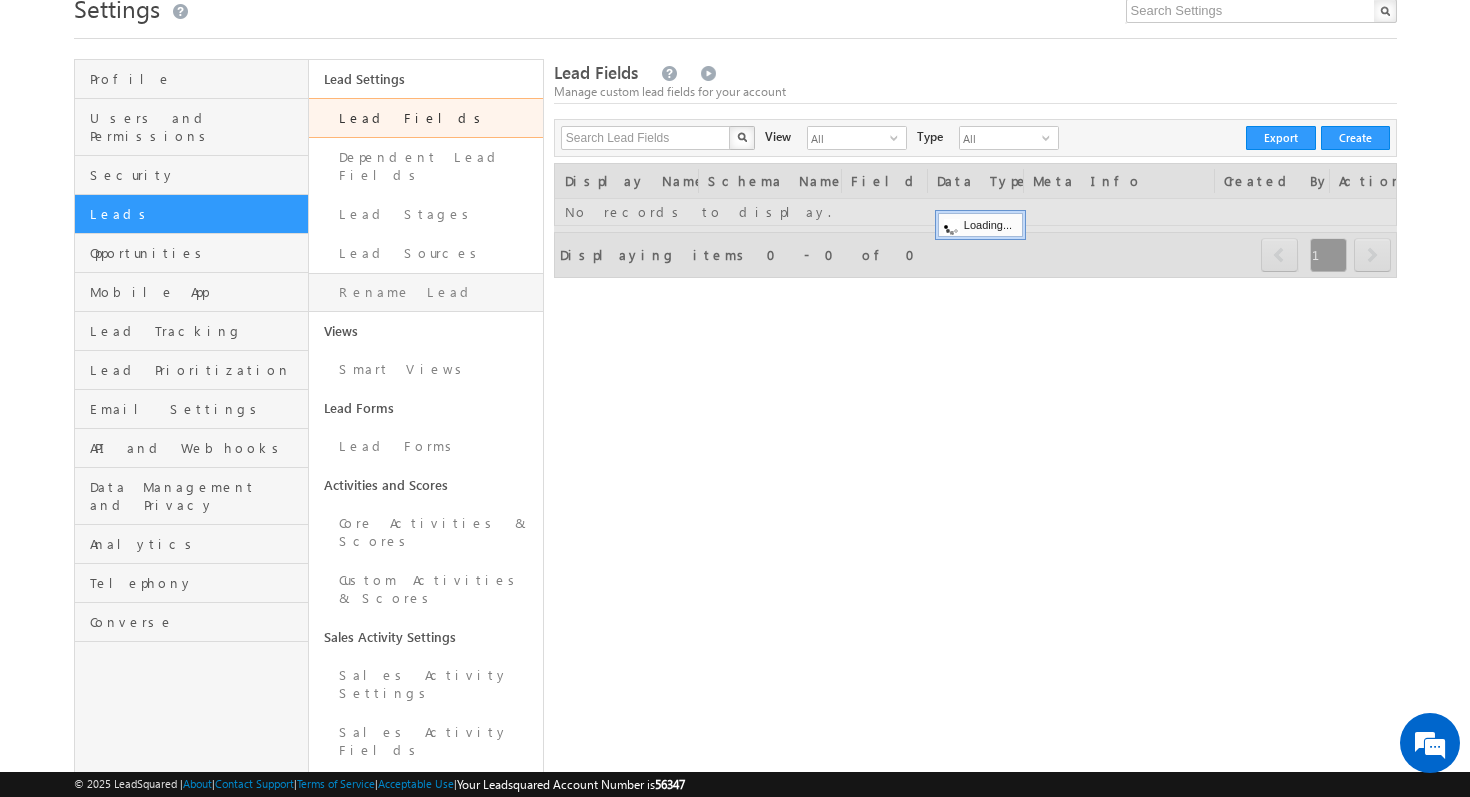 scroll, scrollTop: 83, scrollLeft: 0, axis: vertical 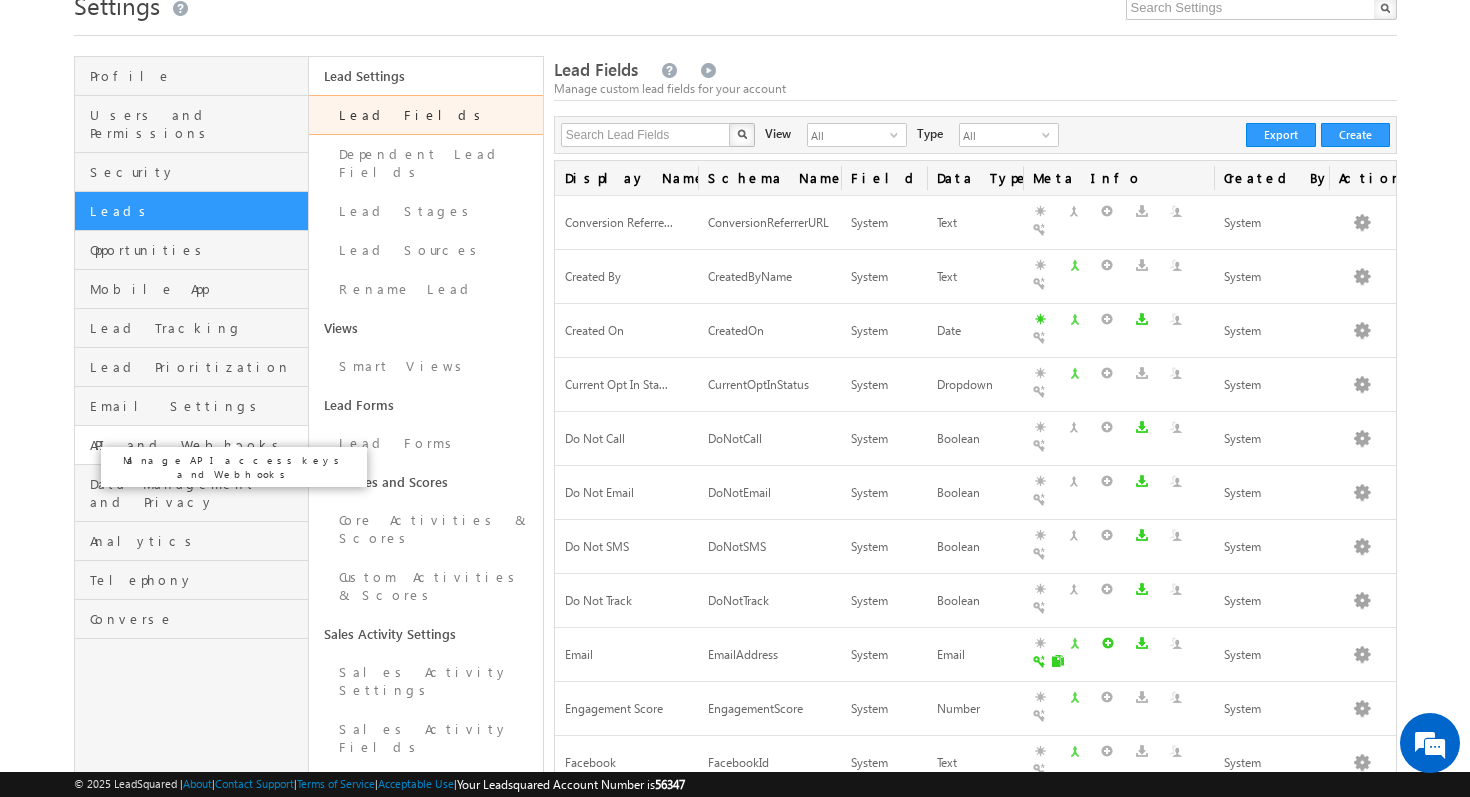 click on "API and Webhooks" at bounding box center [196, 445] 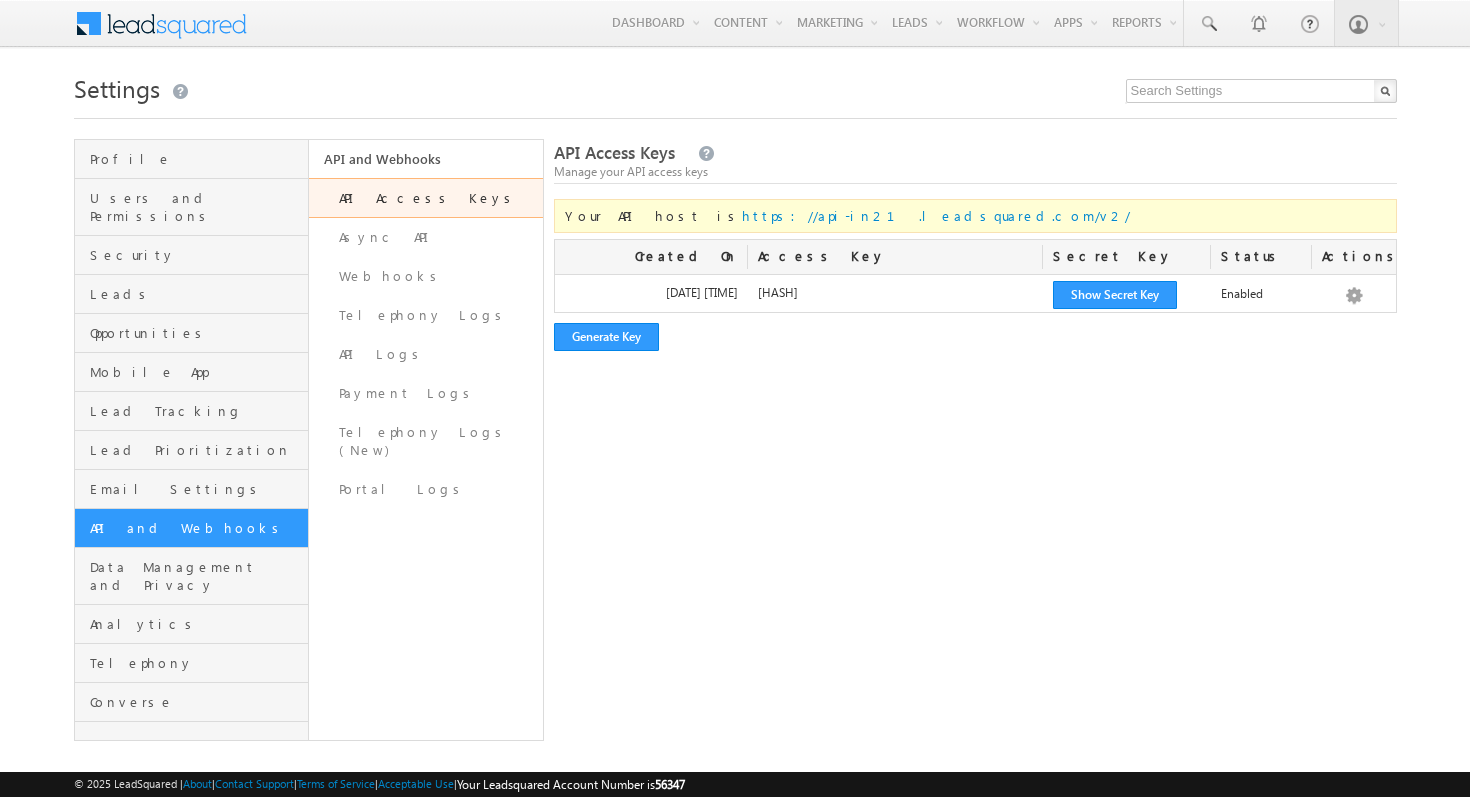 scroll, scrollTop: 0, scrollLeft: 0, axis: both 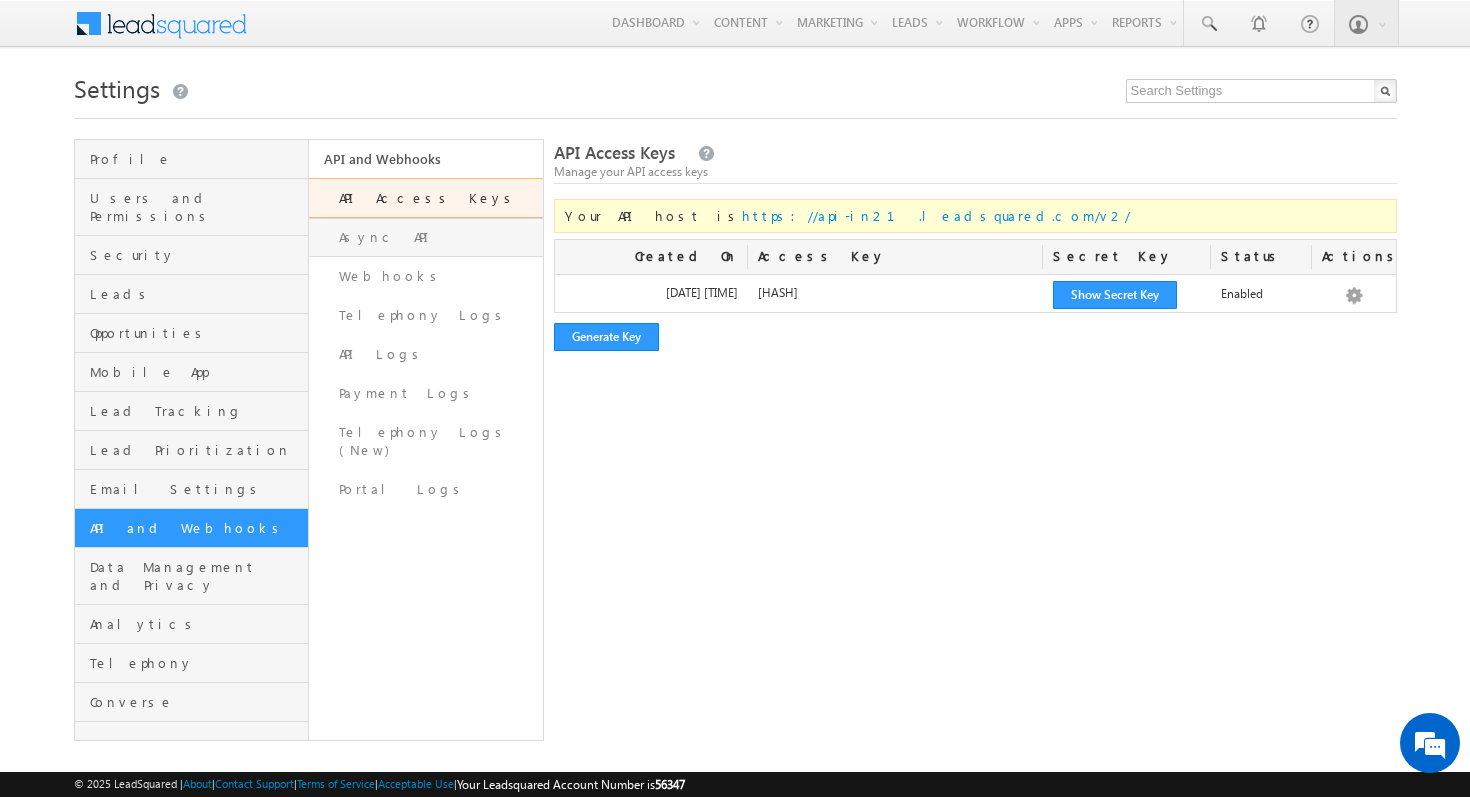 click on "Async API" at bounding box center (426, 237) 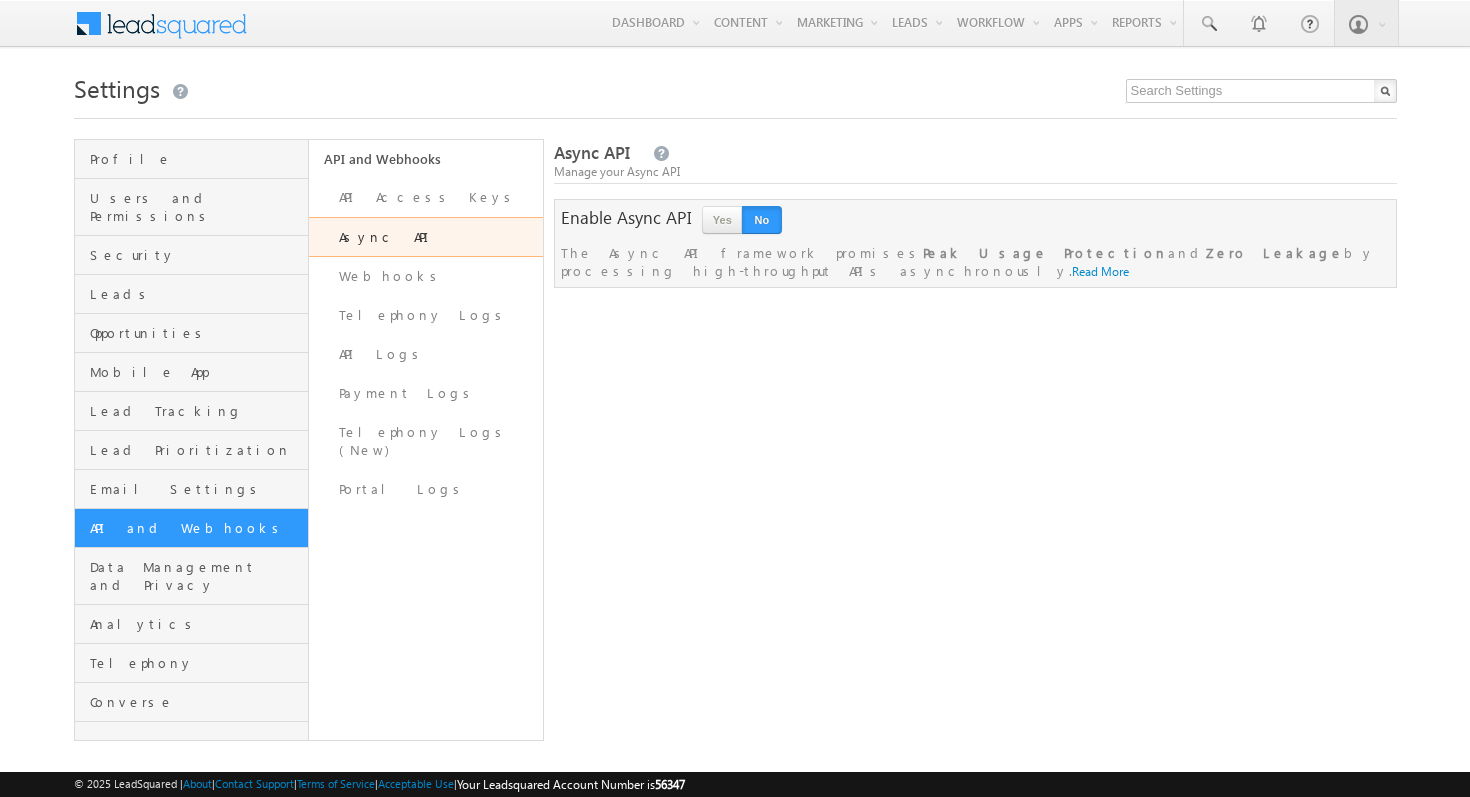 scroll, scrollTop: 0, scrollLeft: 0, axis: both 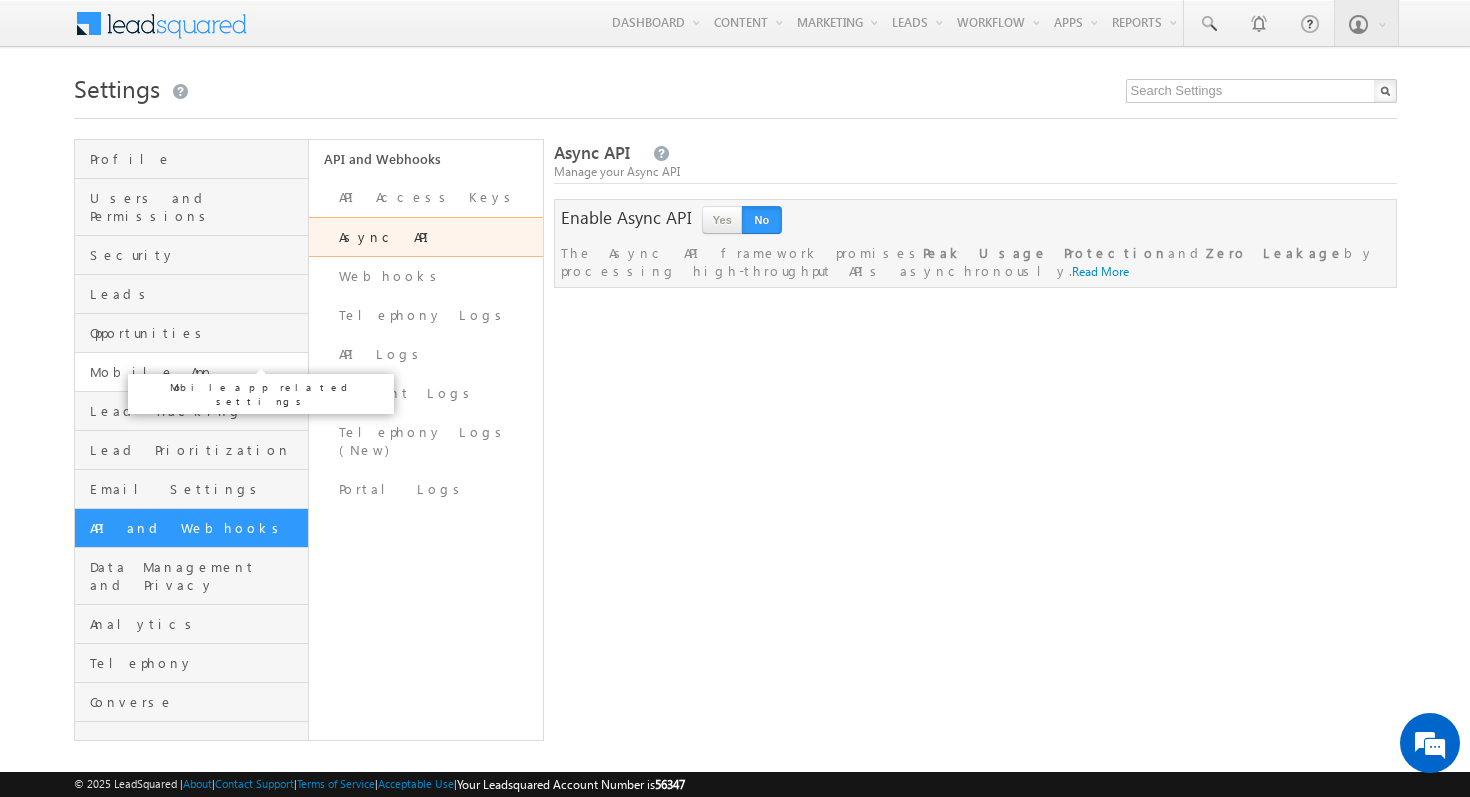 click on "Mobile App" at bounding box center [196, 372] 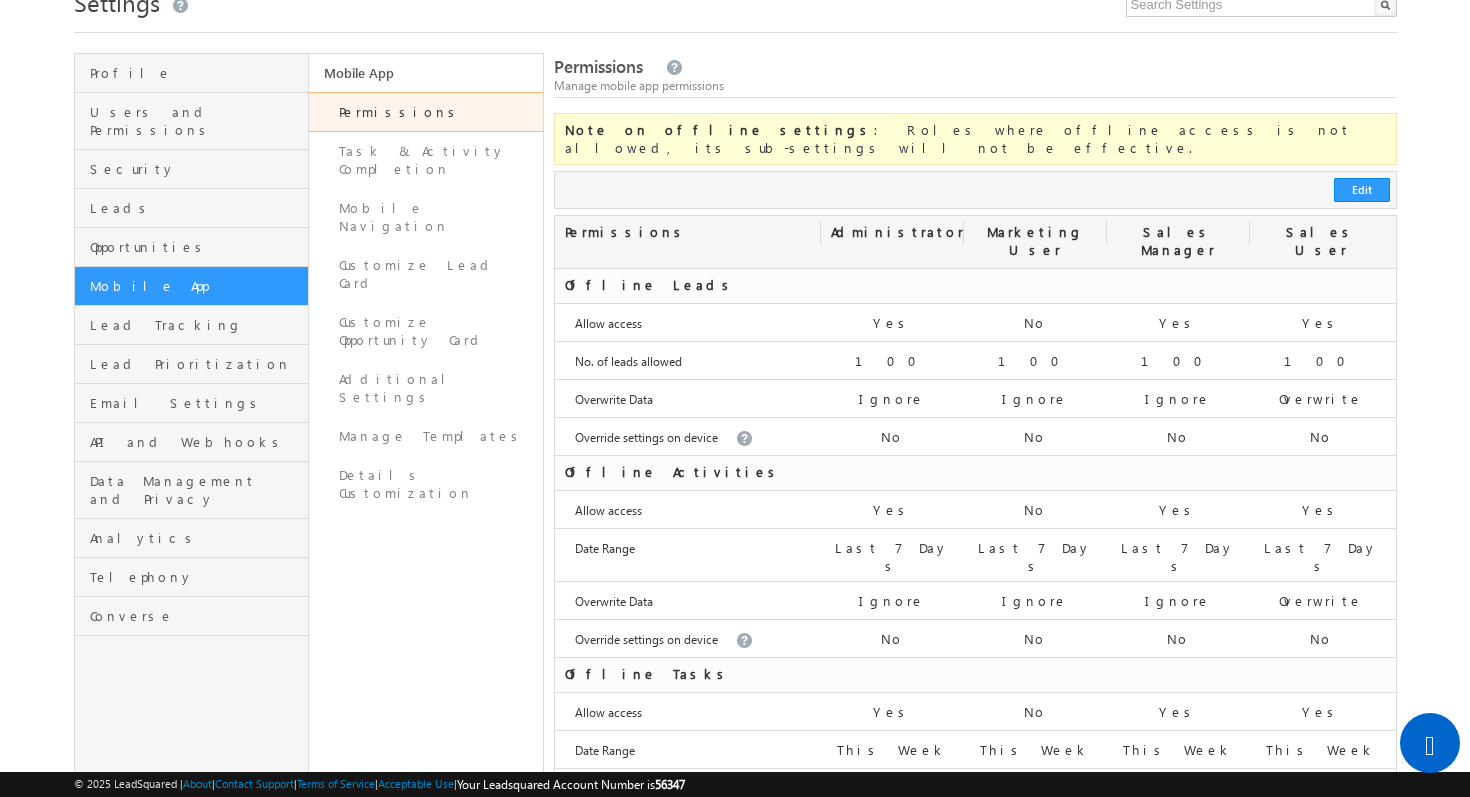 scroll, scrollTop: 0, scrollLeft: 0, axis: both 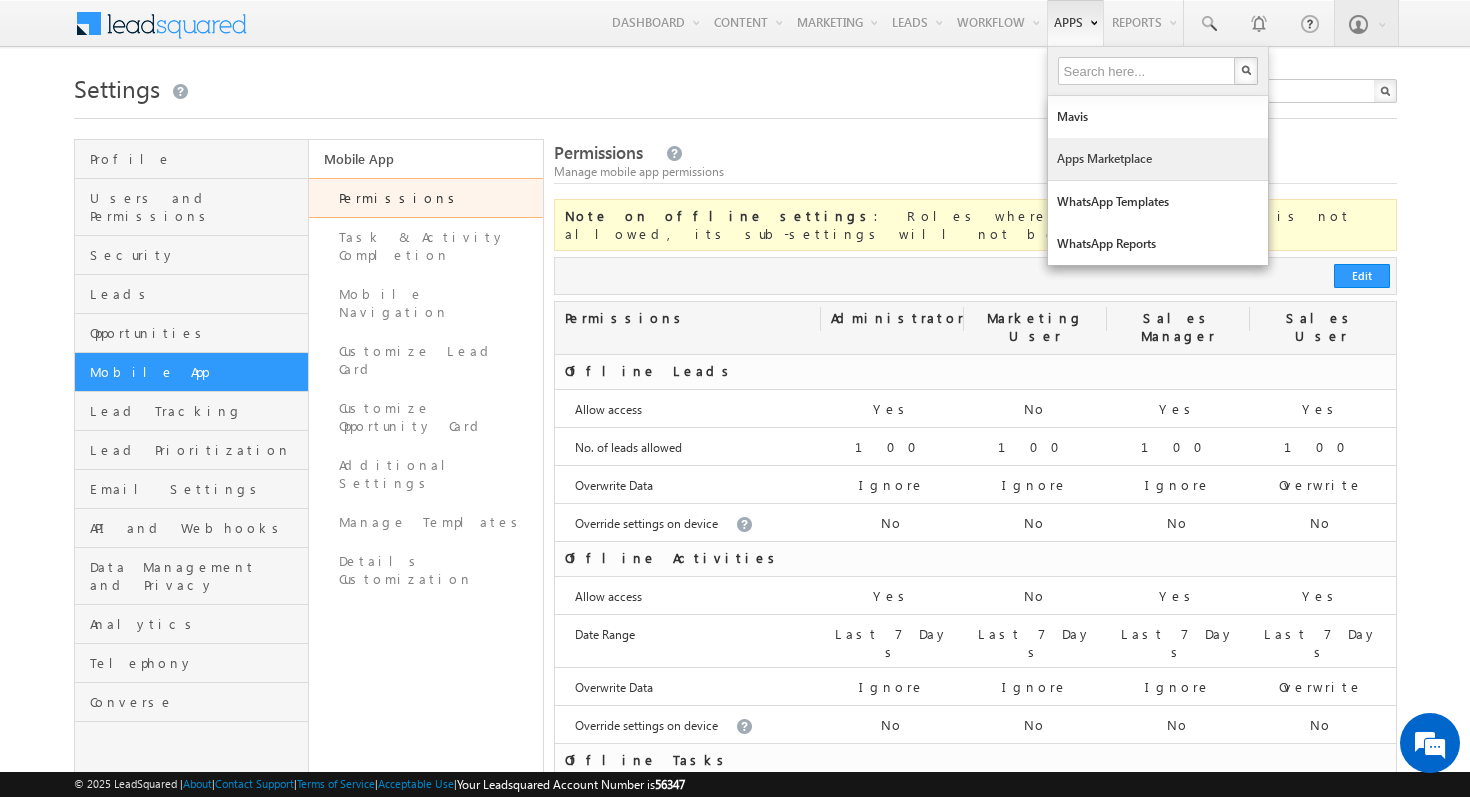 click on "Apps Marketplace" at bounding box center [1158, 159] 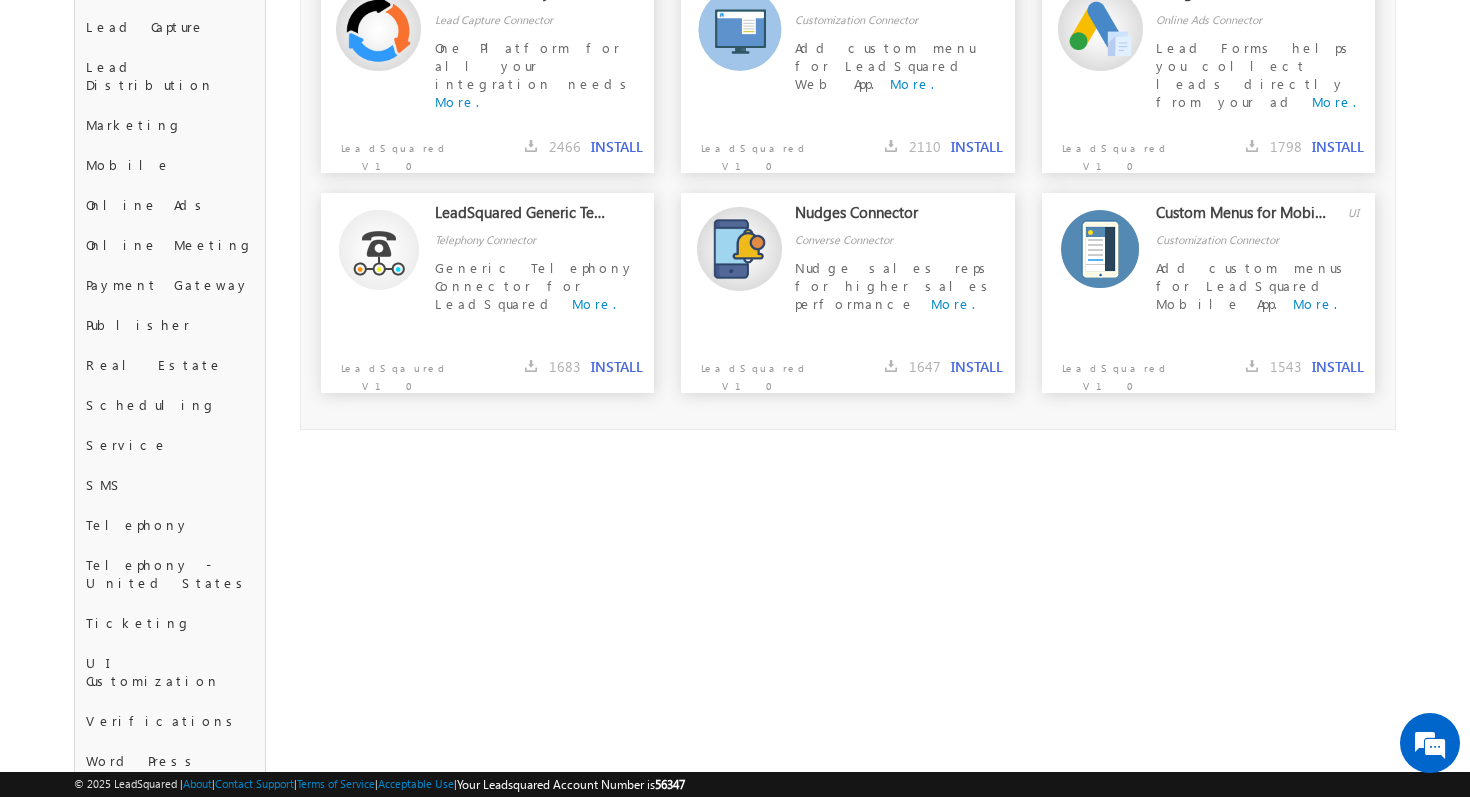 scroll, scrollTop: 0, scrollLeft: 0, axis: both 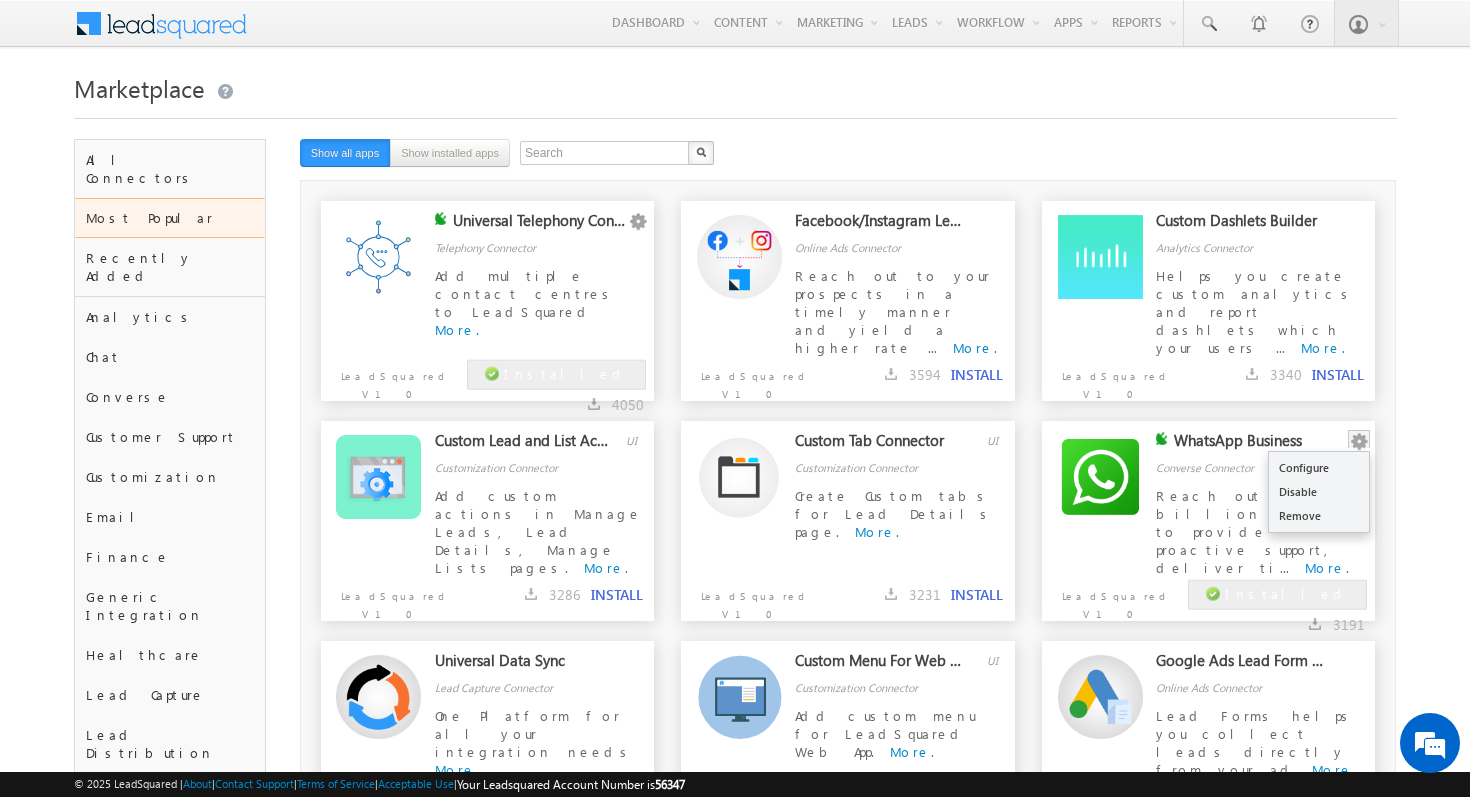 click at bounding box center [1359, 442] 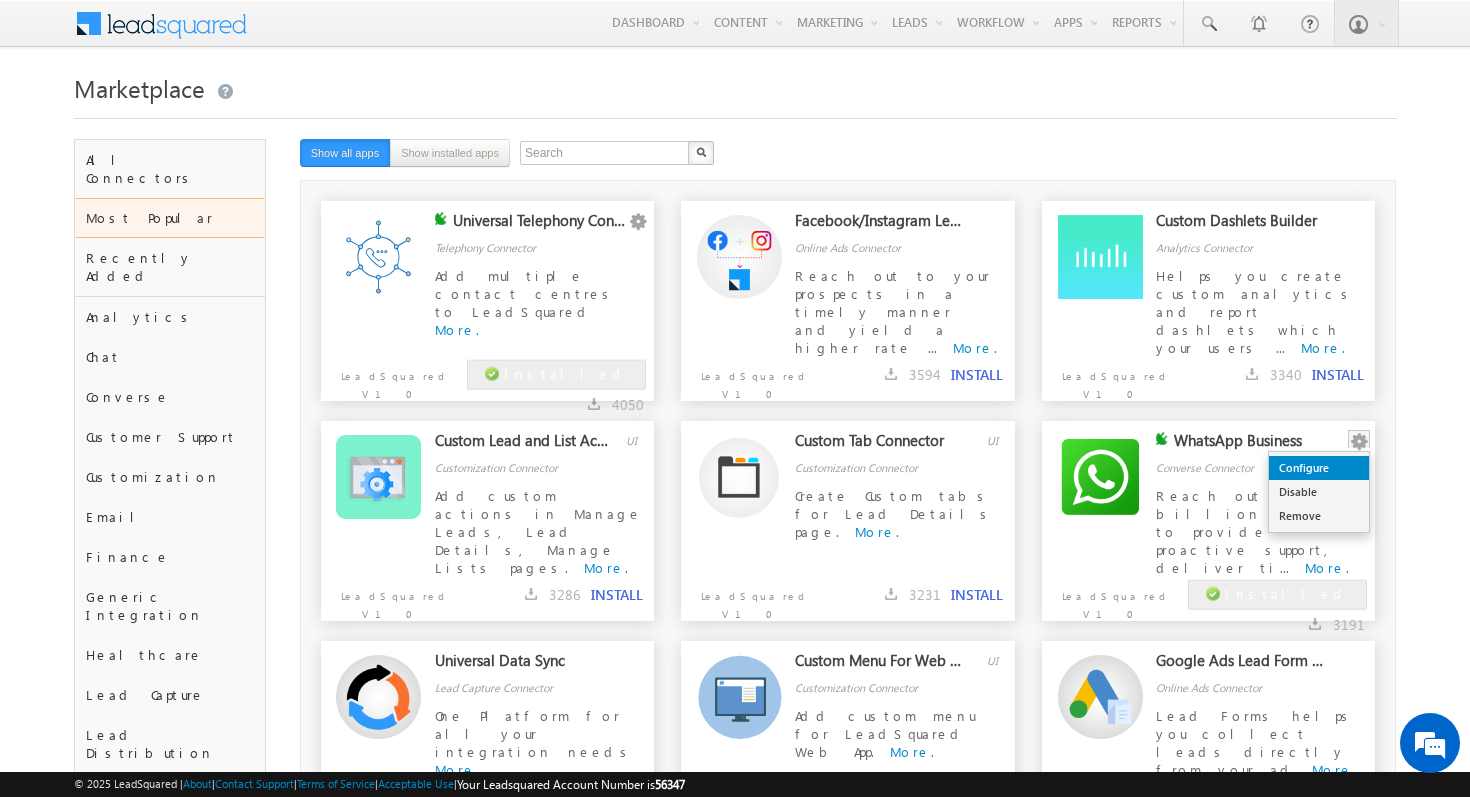 click on "Configure" at bounding box center (1319, 468) 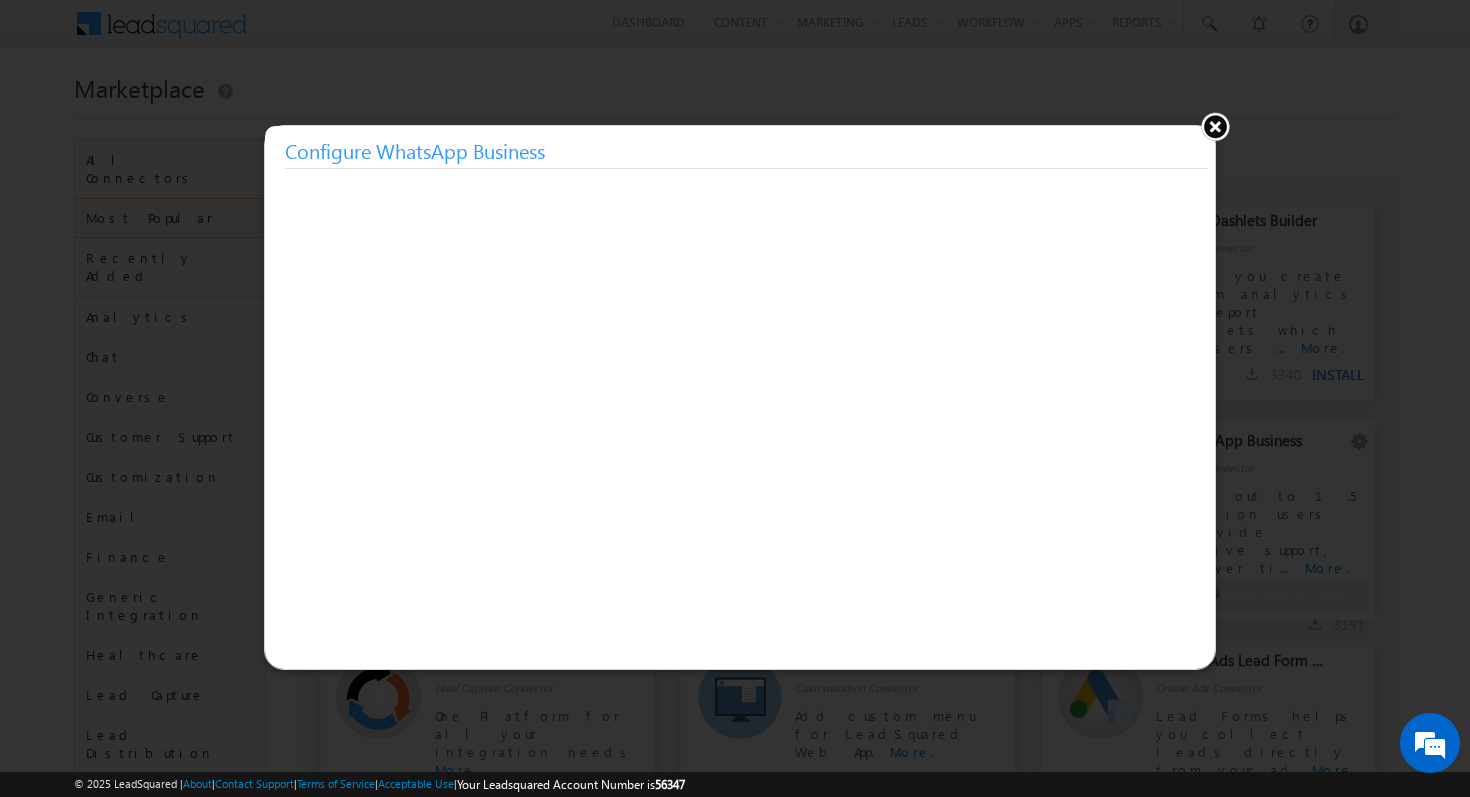 scroll, scrollTop: 0, scrollLeft: 0, axis: both 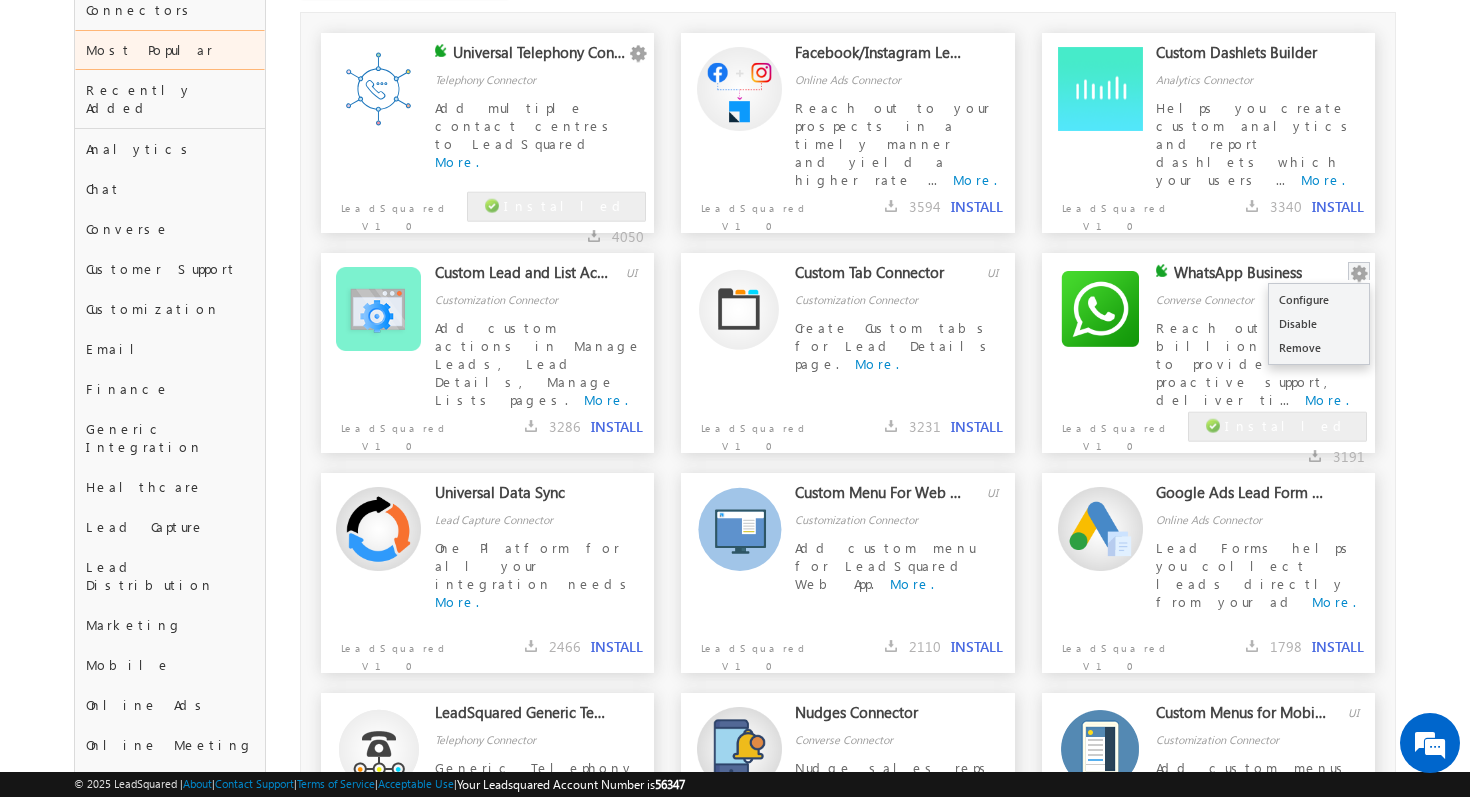 click at bounding box center (1359, 274) 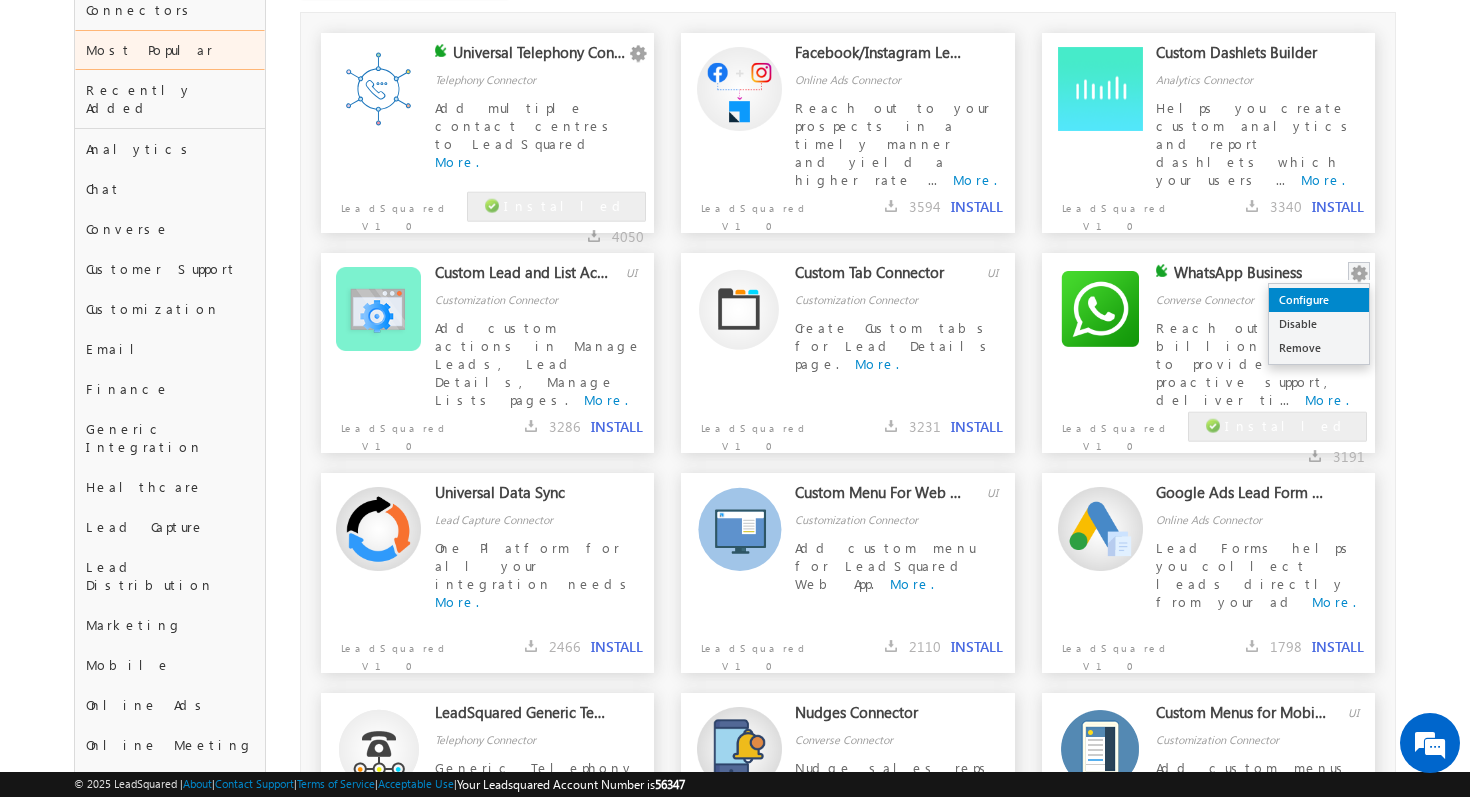 click on "Configure" at bounding box center [1319, 300] 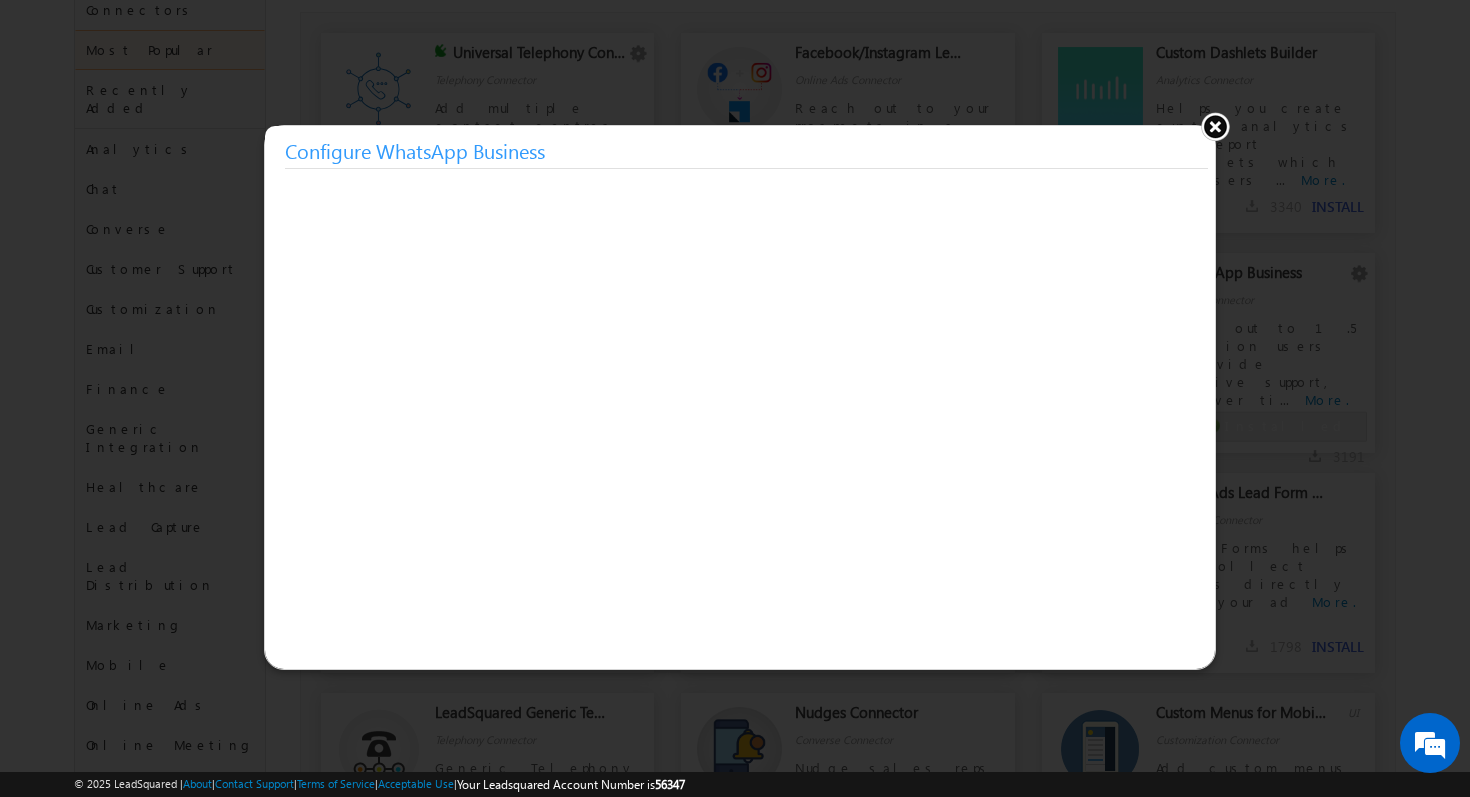 click at bounding box center (1215, 126) 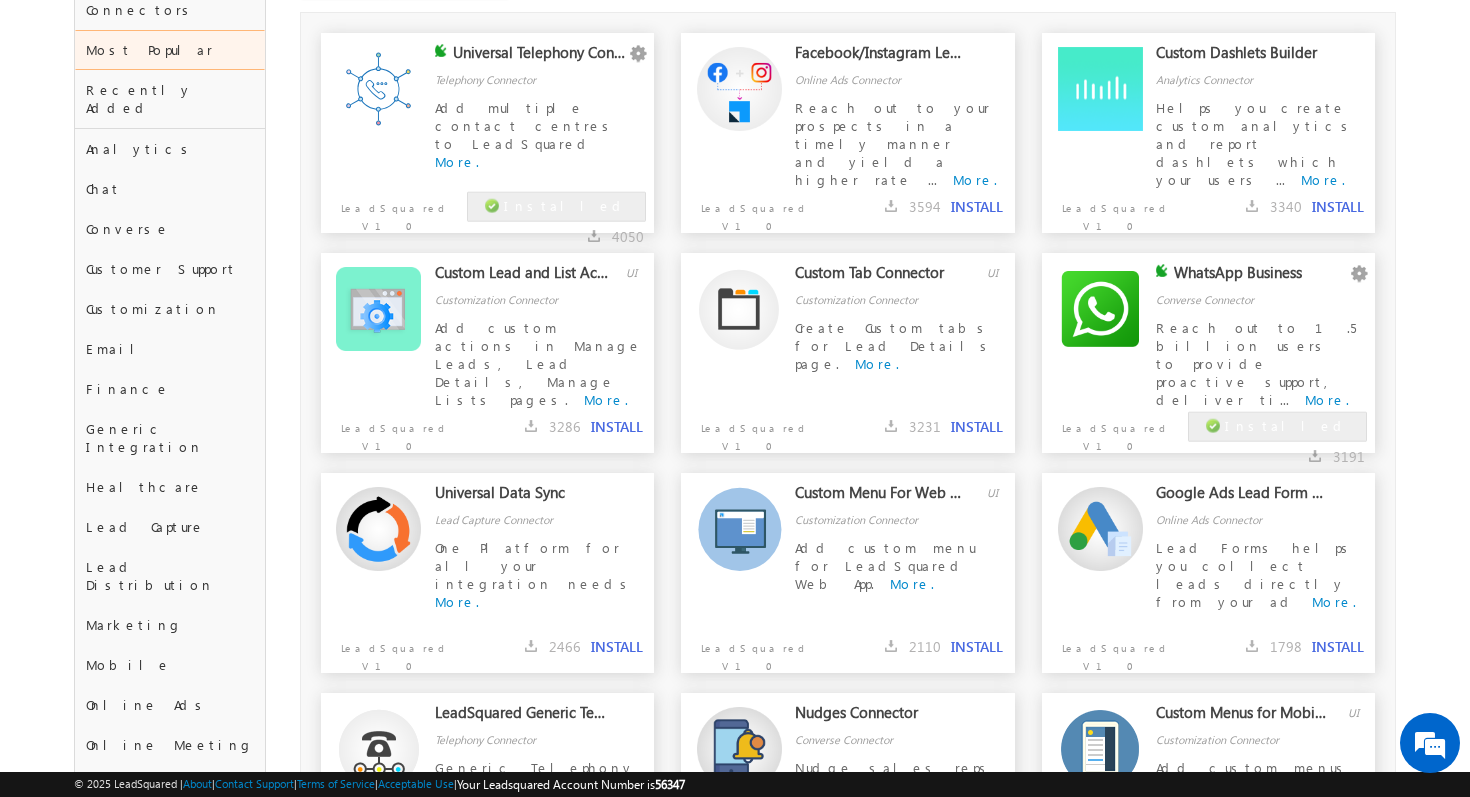 scroll, scrollTop: 0, scrollLeft: 0, axis: both 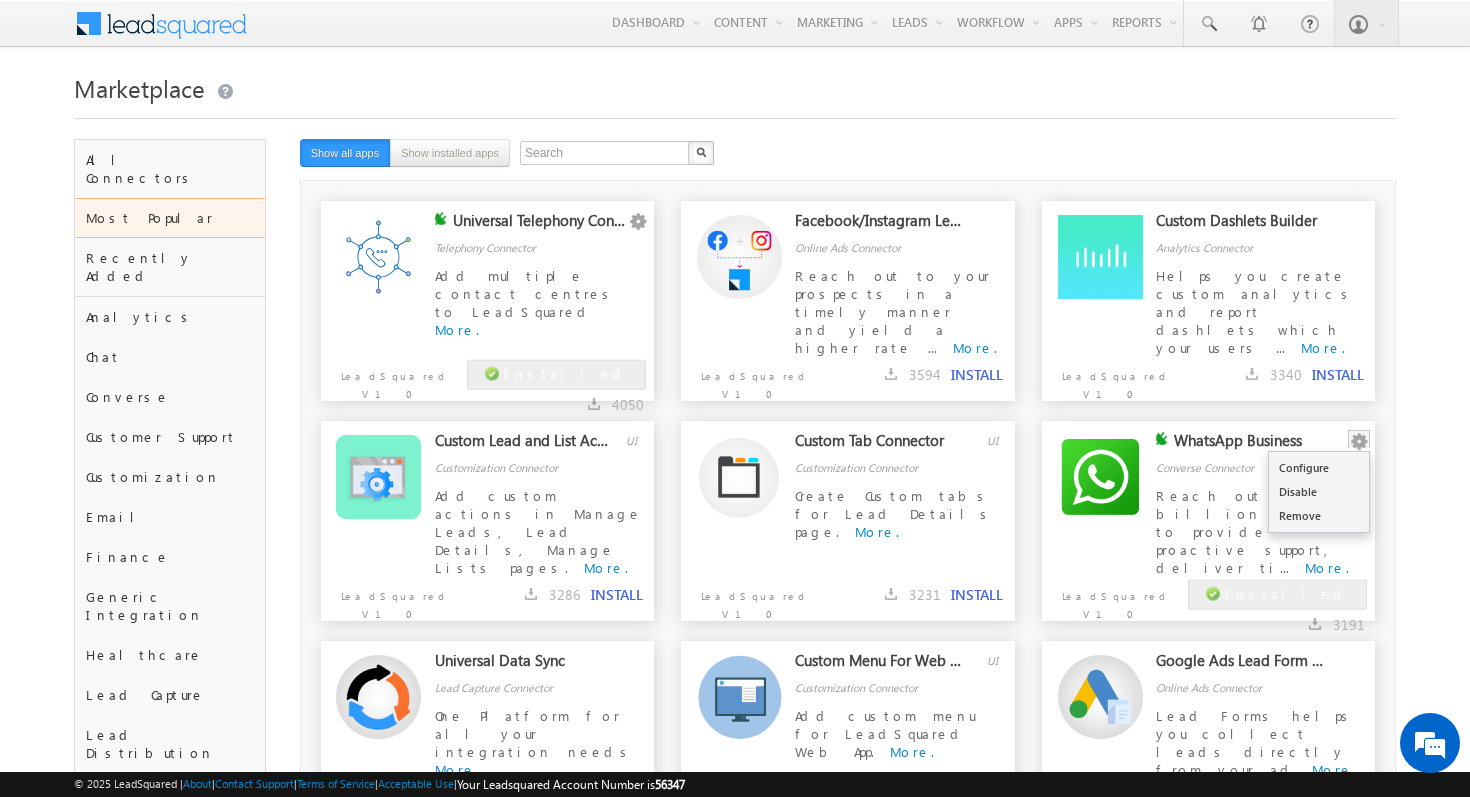 click at bounding box center (1359, 442) 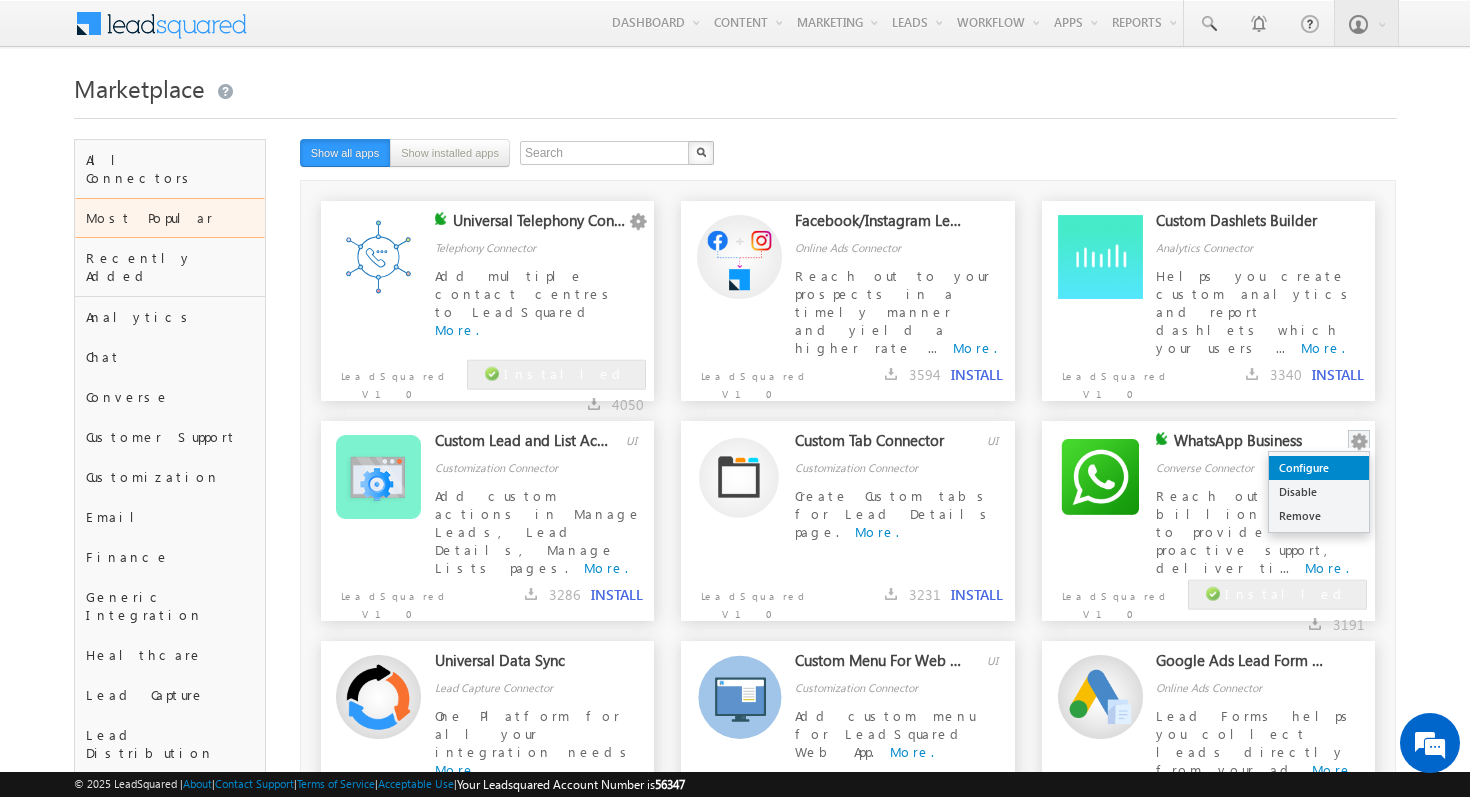 click on "Configure" at bounding box center (1319, 468) 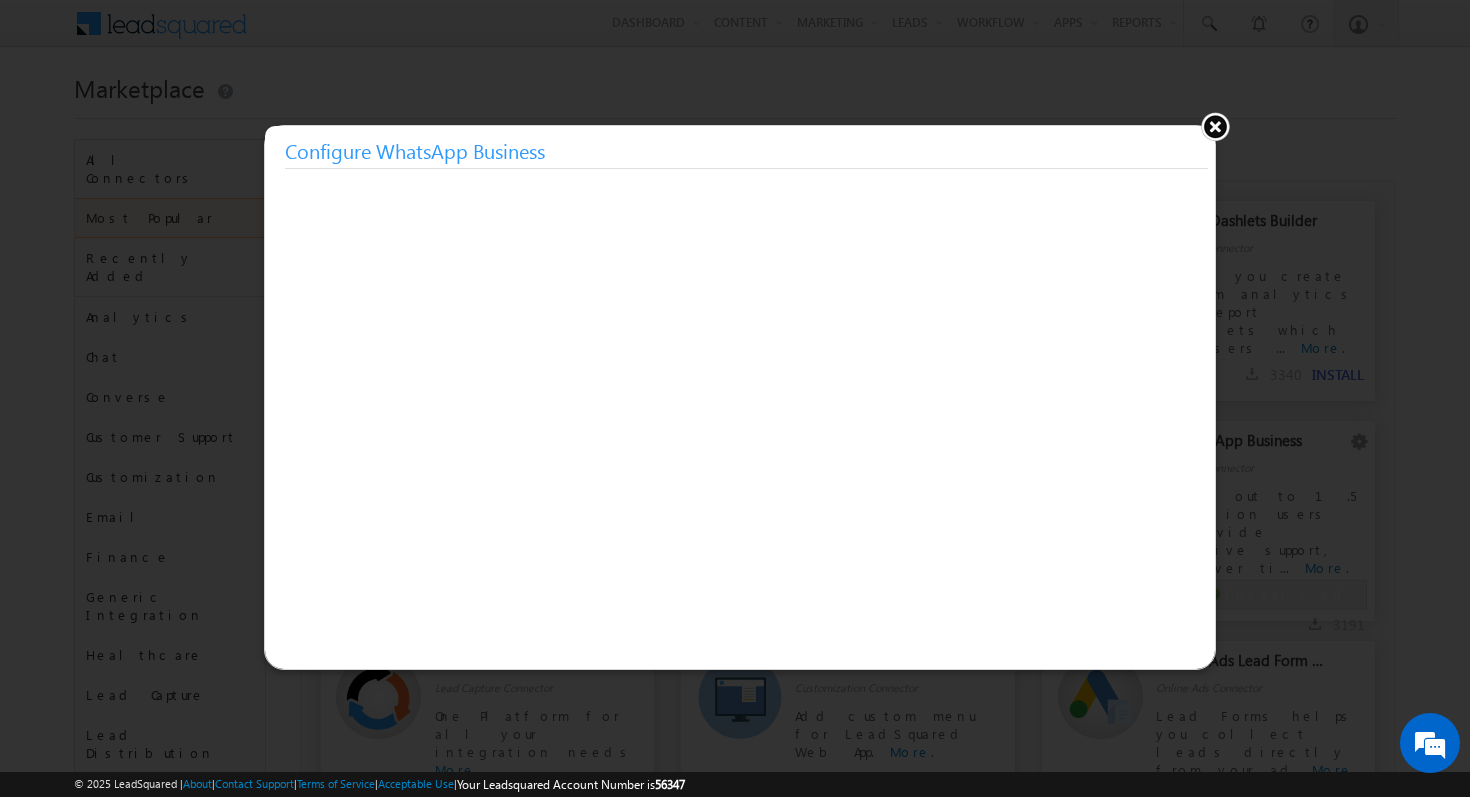 click at bounding box center [1215, 126] 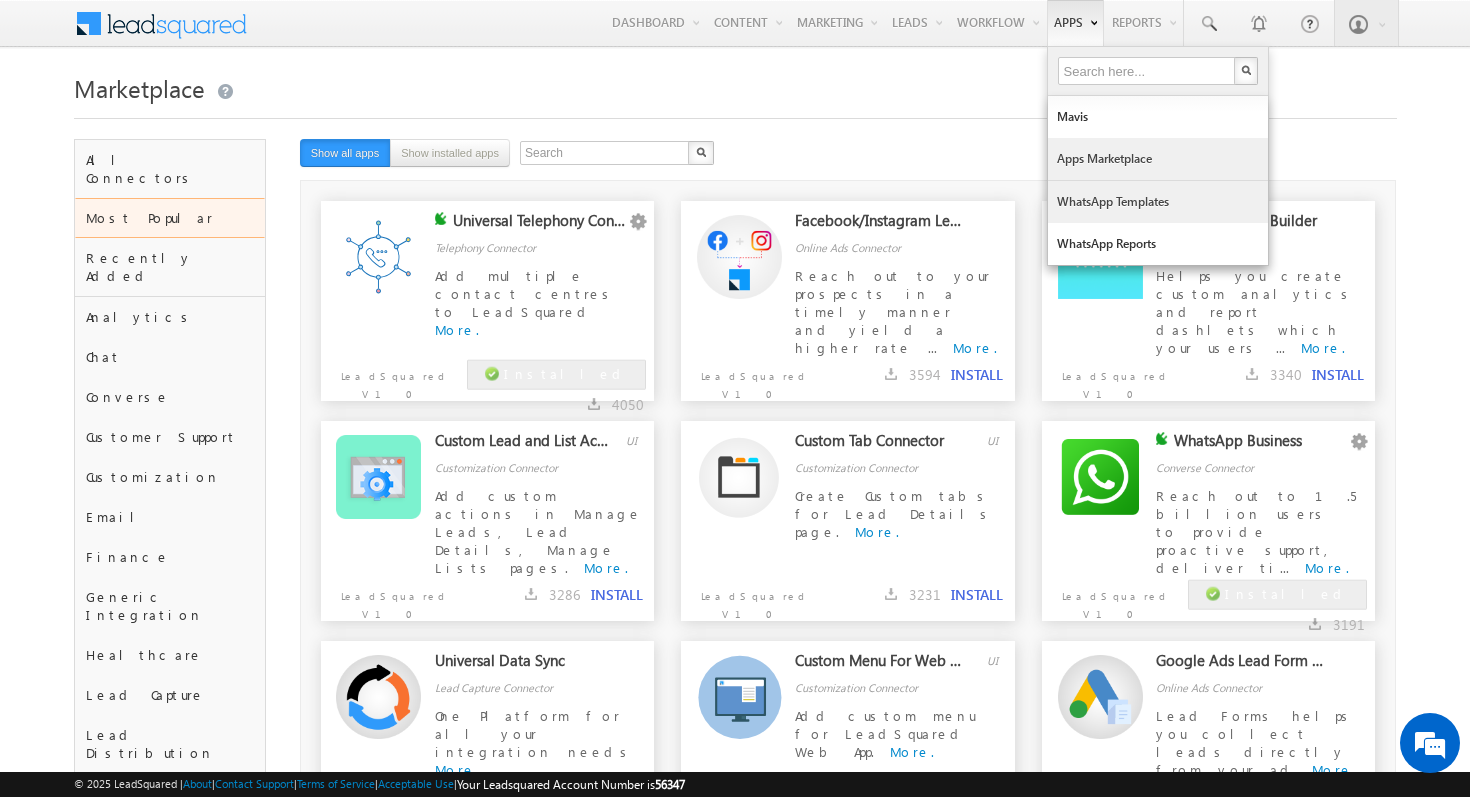 click on "WhatsApp Templates" at bounding box center (1158, 202) 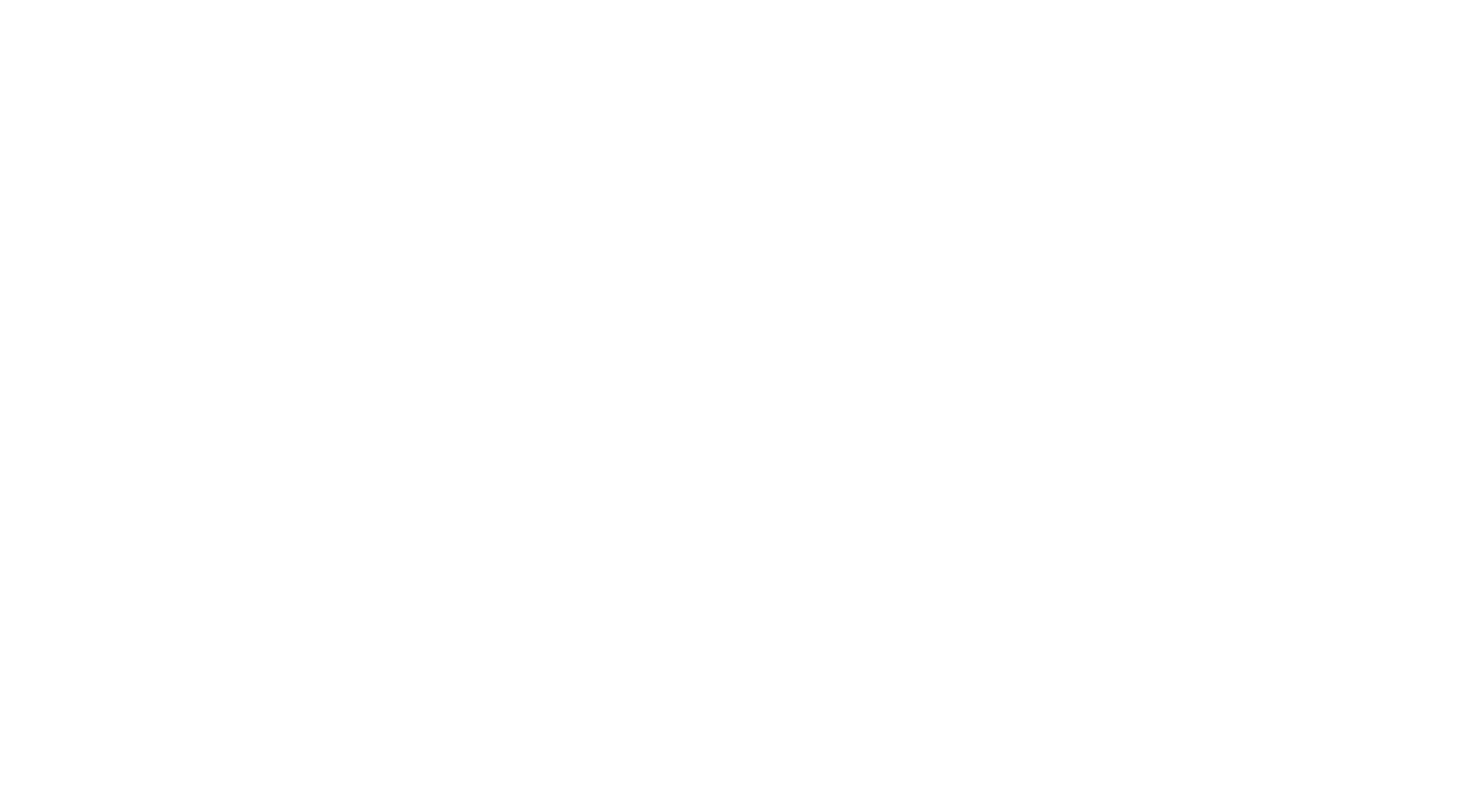 scroll, scrollTop: 0, scrollLeft: 0, axis: both 